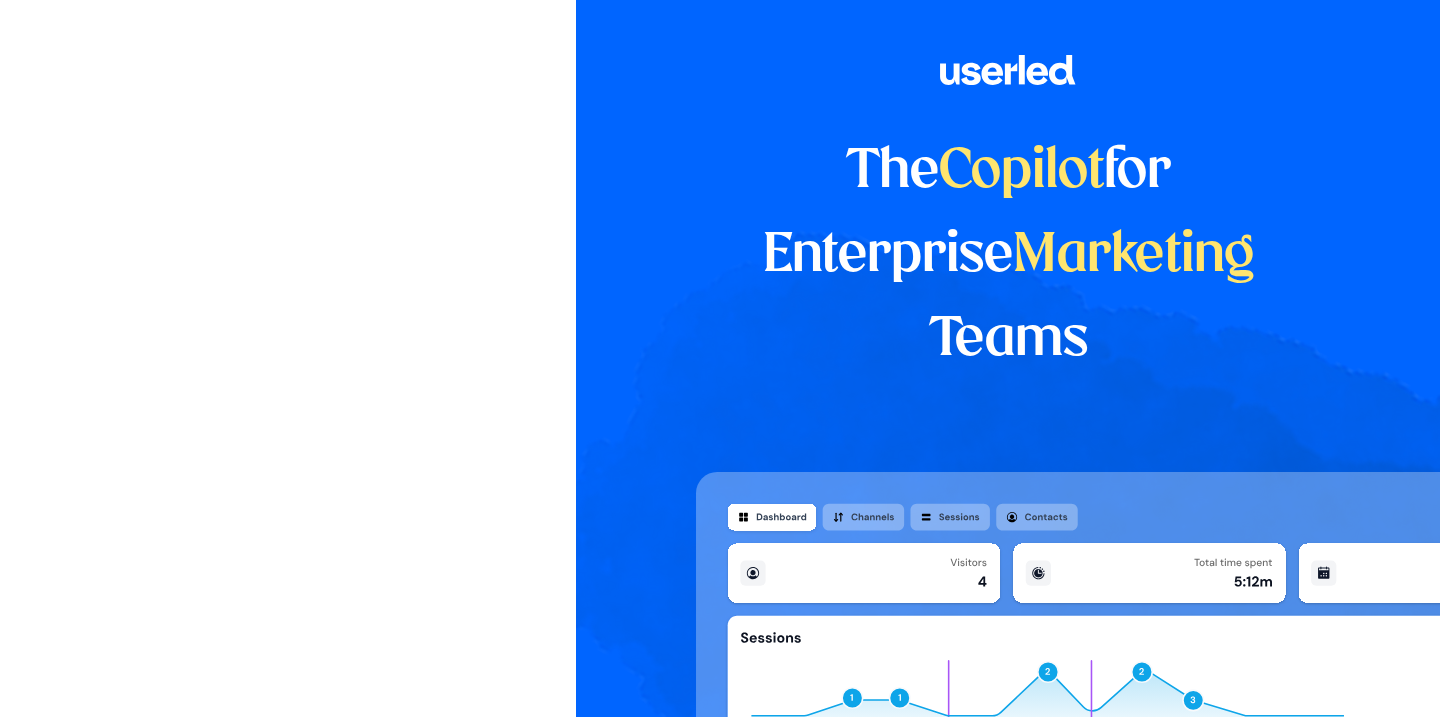 scroll, scrollTop: 0, scrollLeft: 0, axis: both 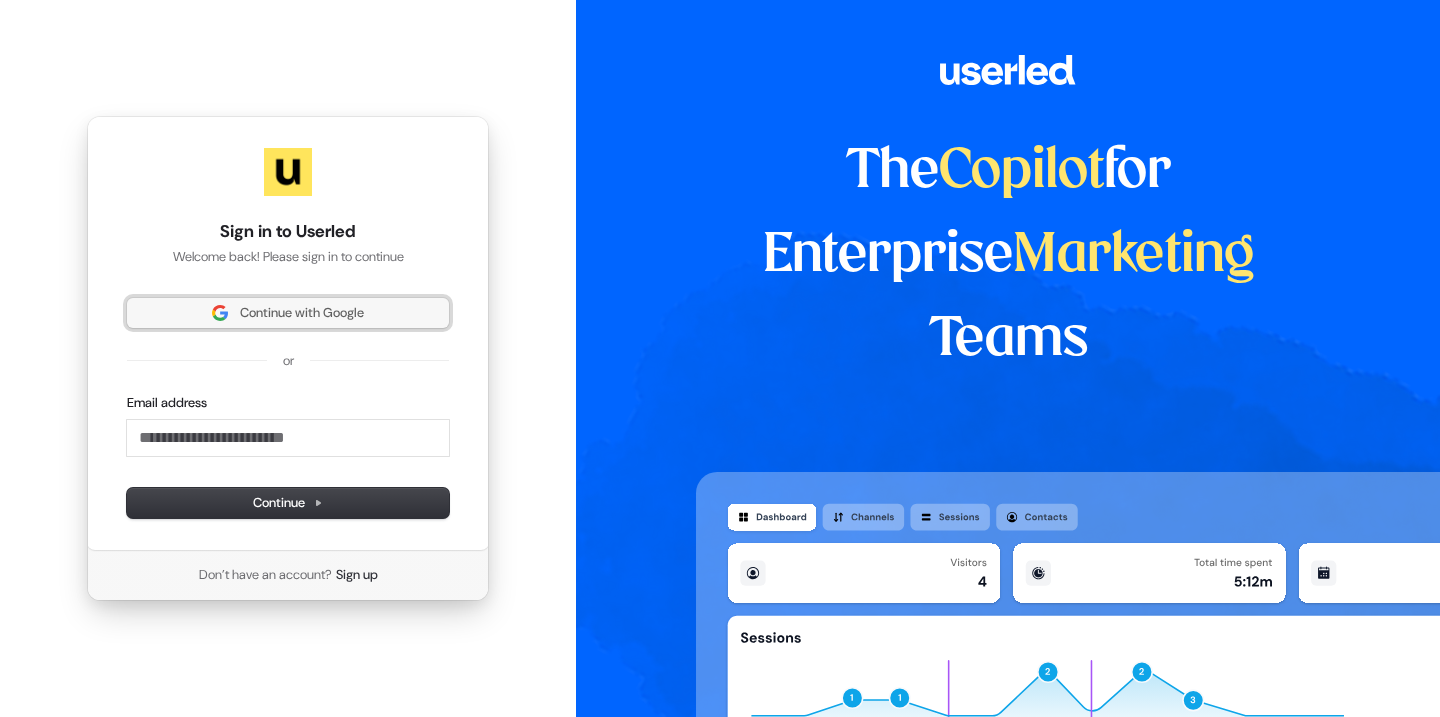 click on "Continue with Google" at bounding box center [302, 313] 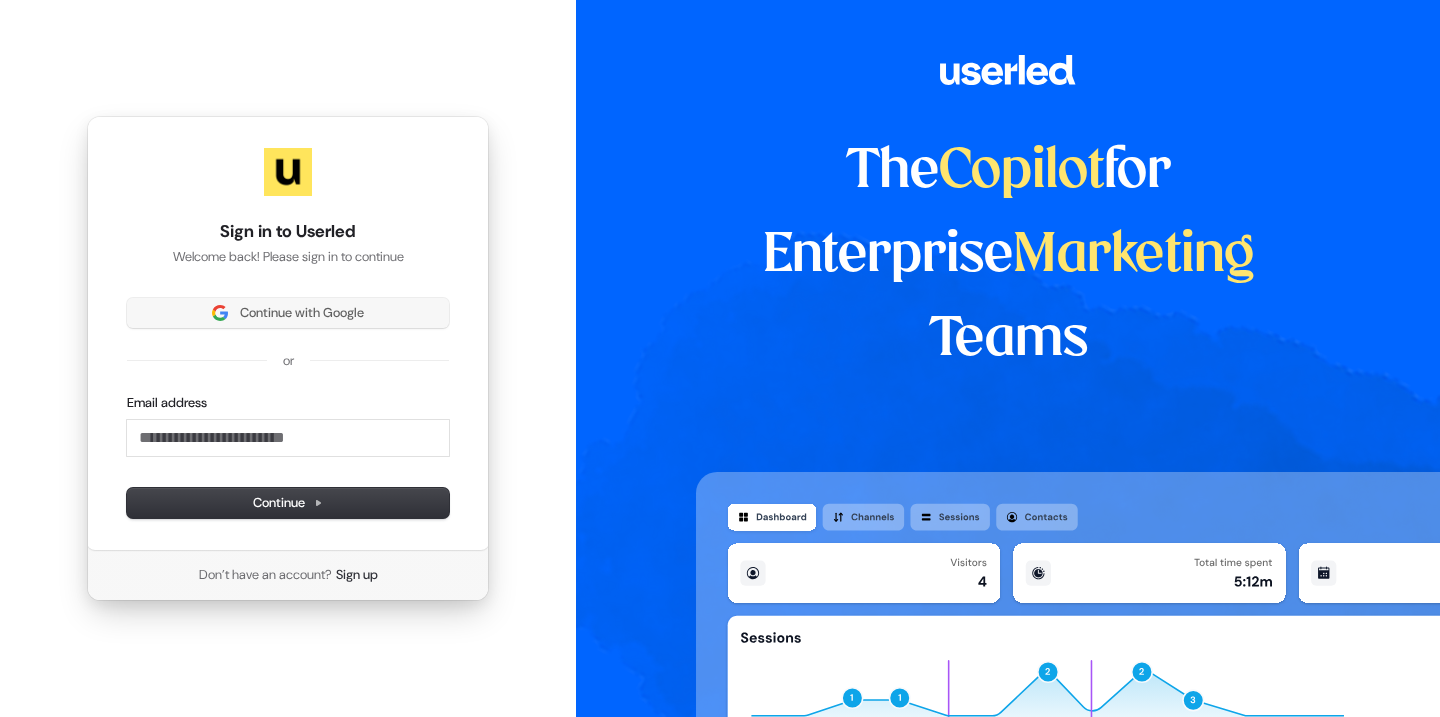 type 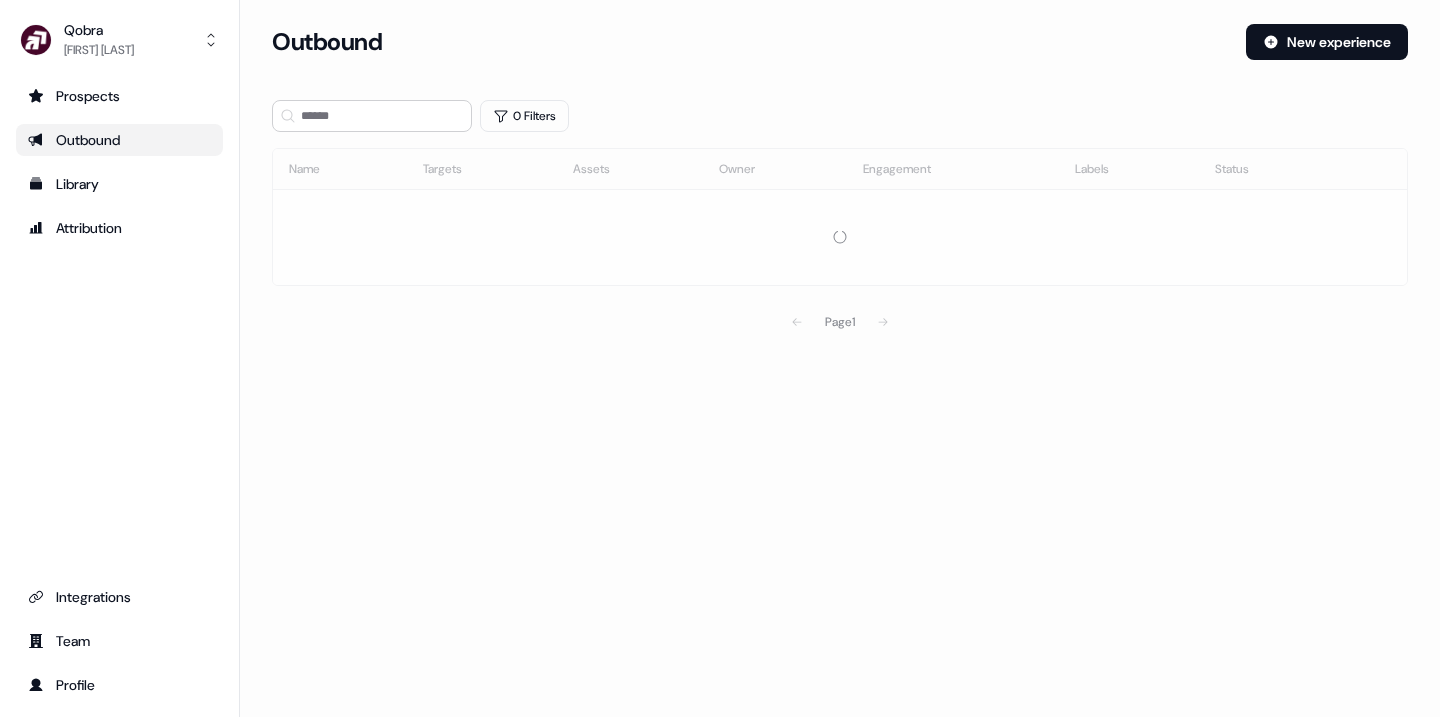 scroll, scrollTop: 0, scrollLeft: 0, axis: both 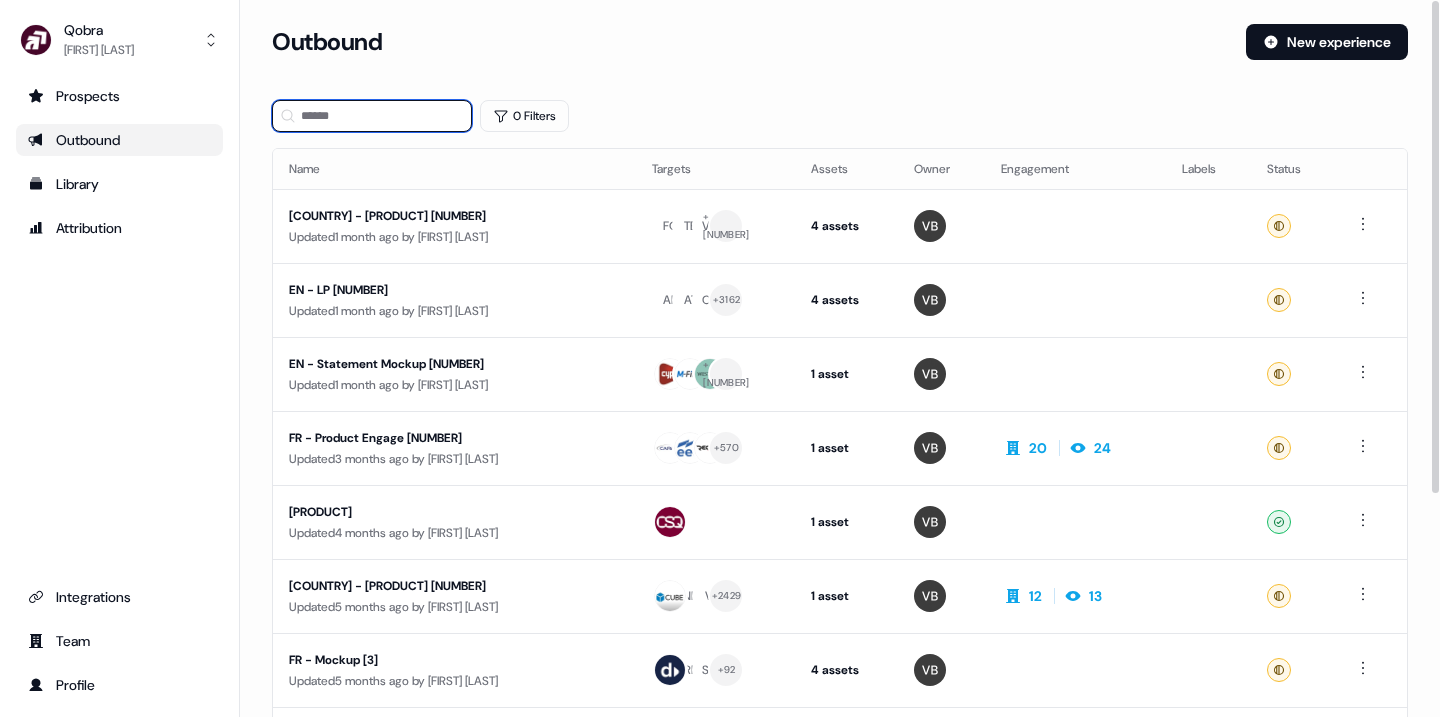 click at bounding box center (372, 116) 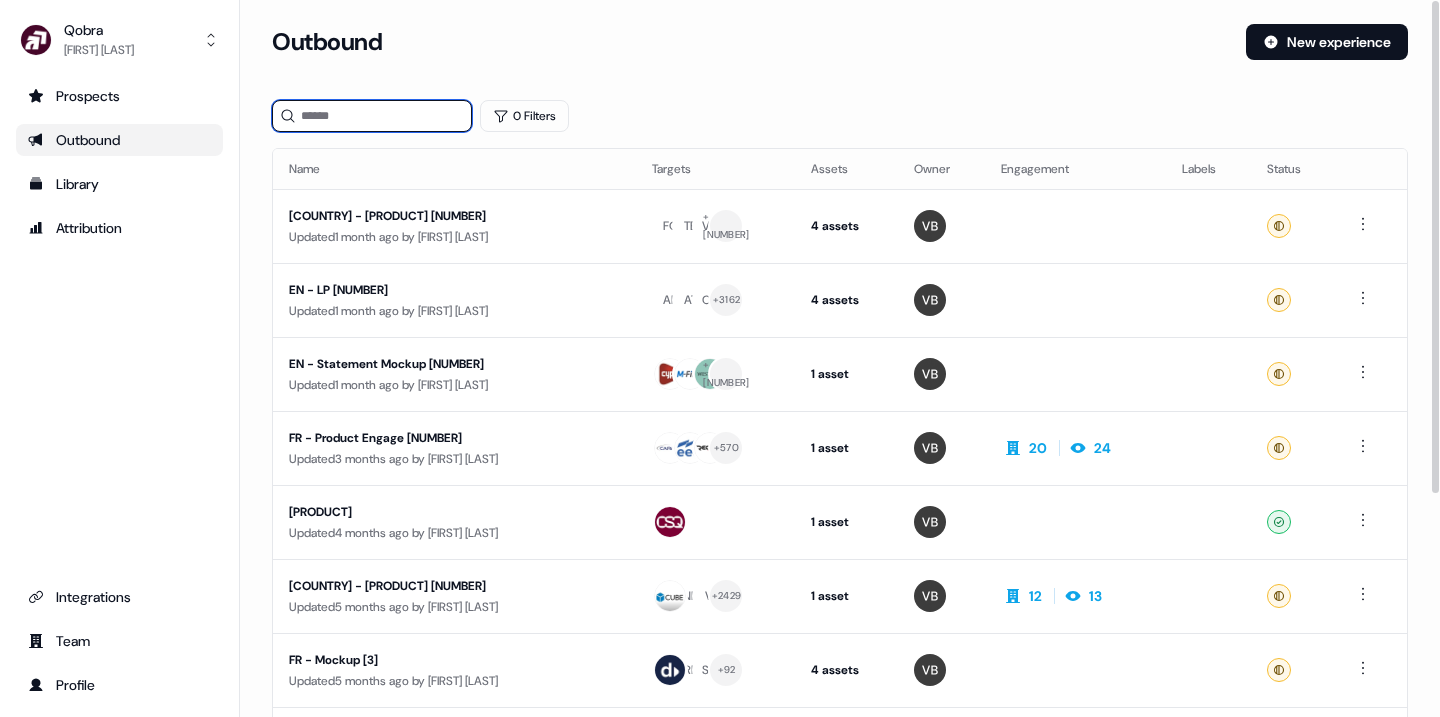 type on "**********" 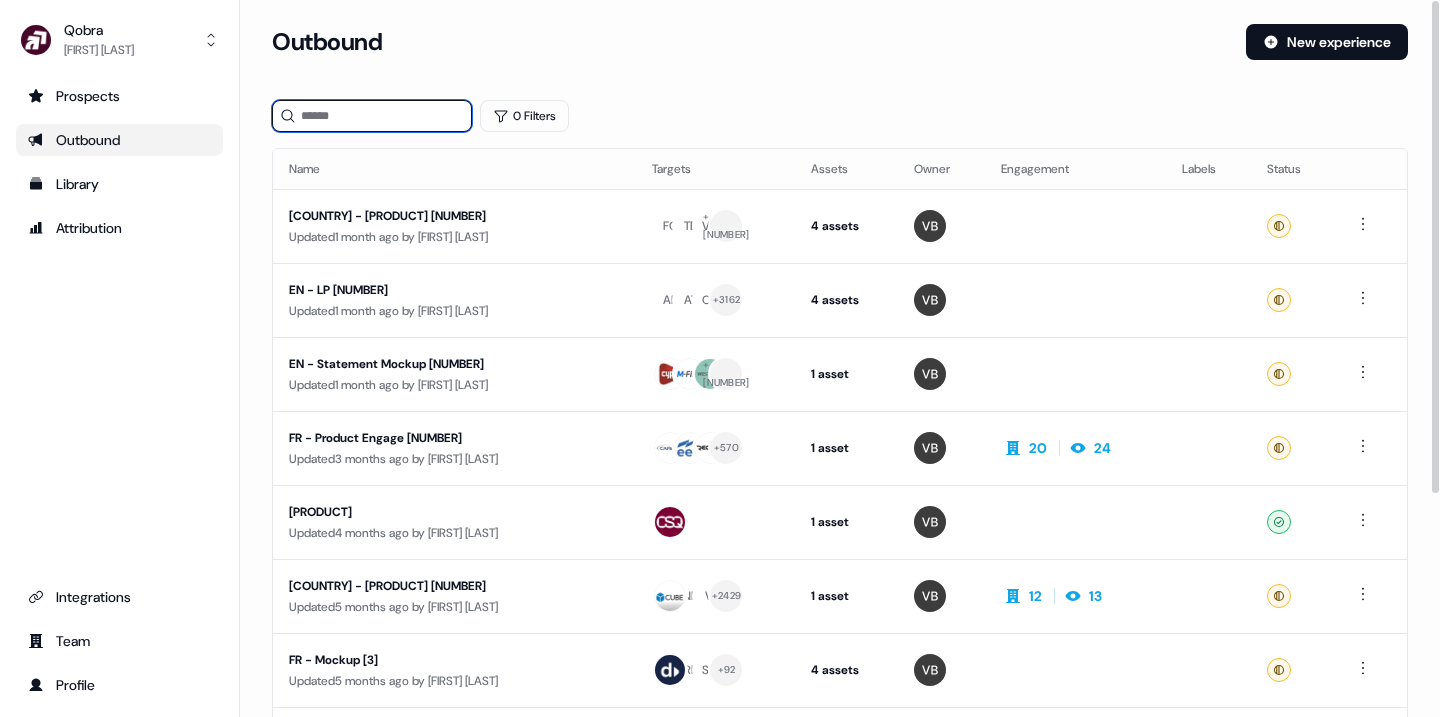 click at bounding box center (372, 116) 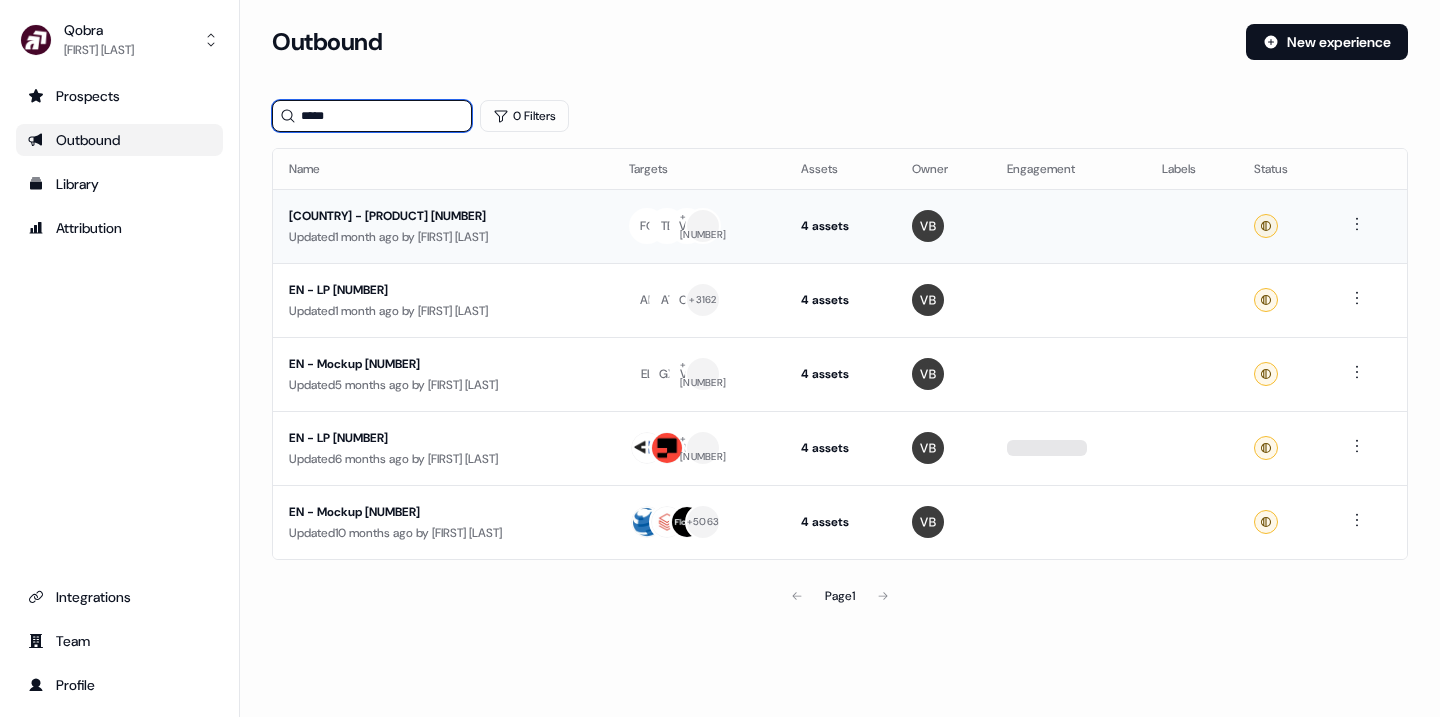 type on "*****" 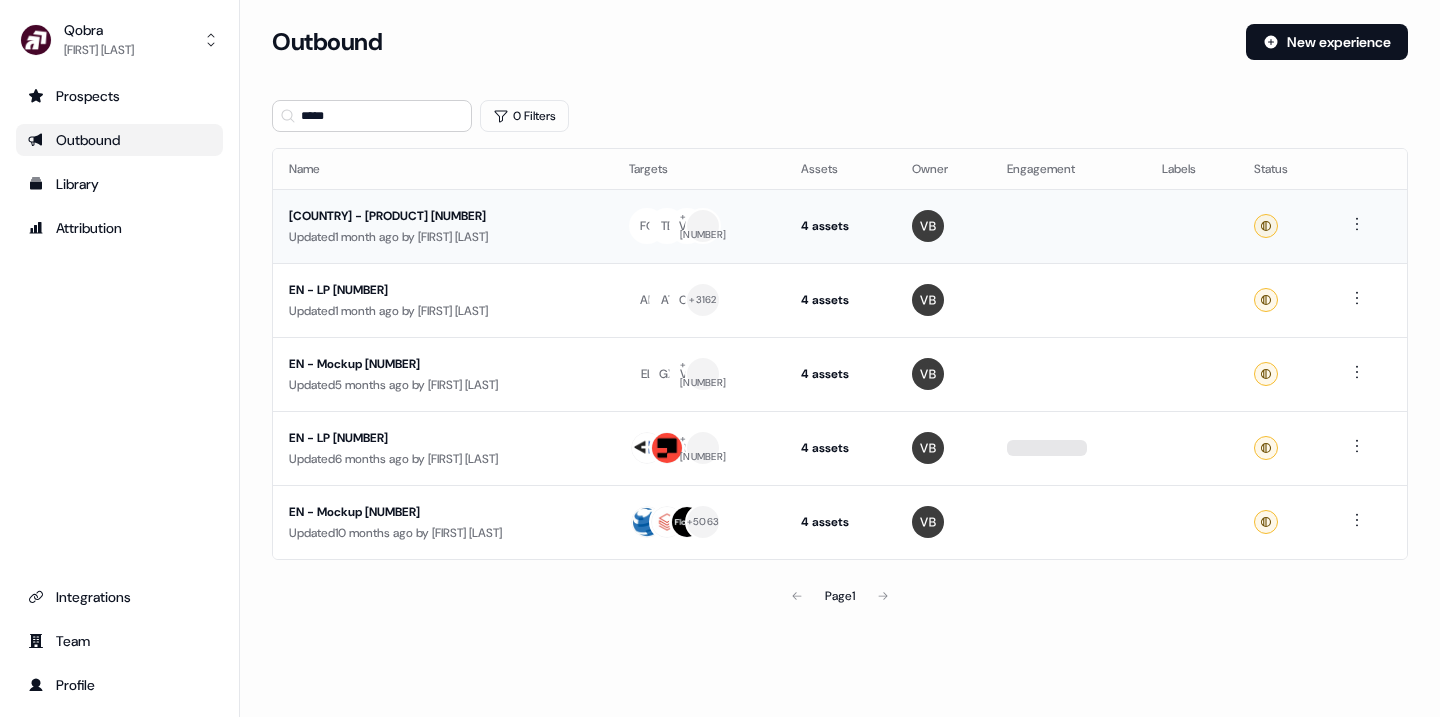 click on "[COUNTRY] - [PRODUCT] [NUMBER]" at bounding box center (443, 216) 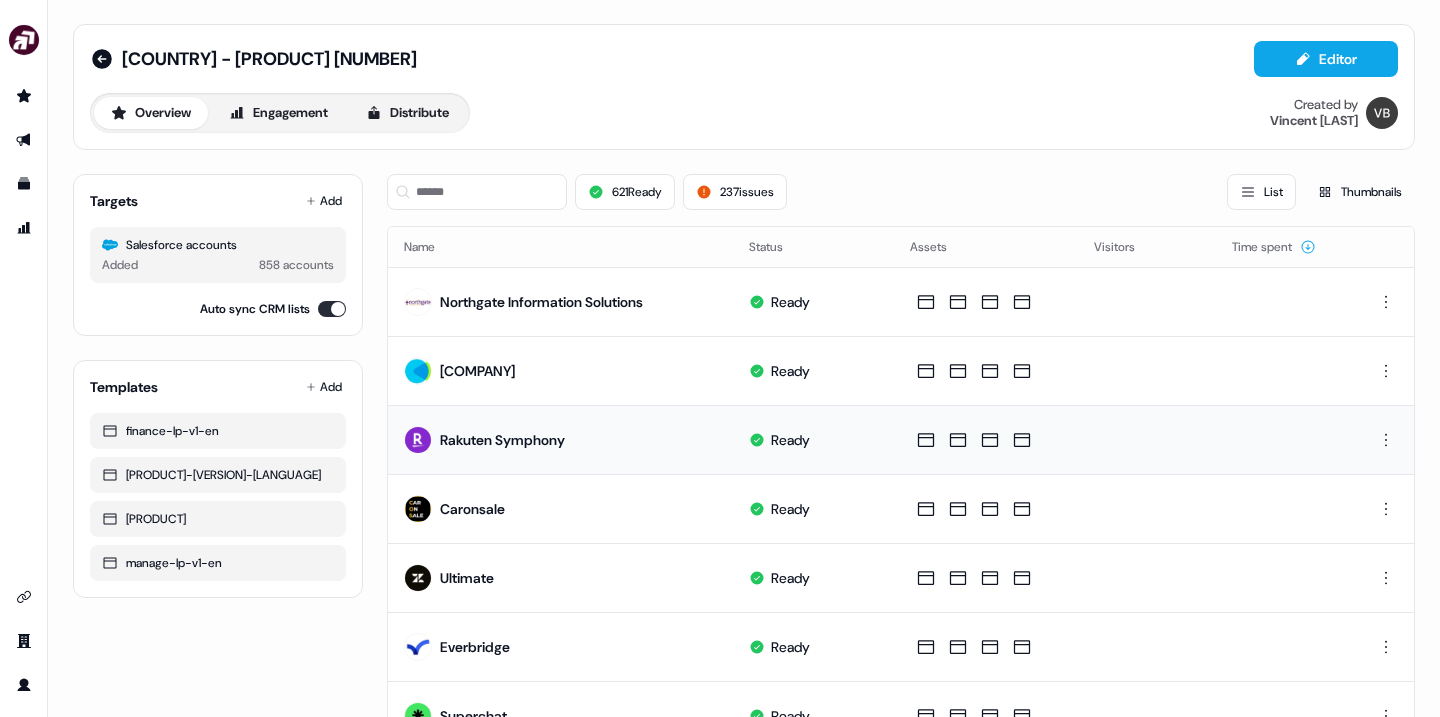 scroll, scrollTop: 36, scrollLeft: 0, axis: vertical 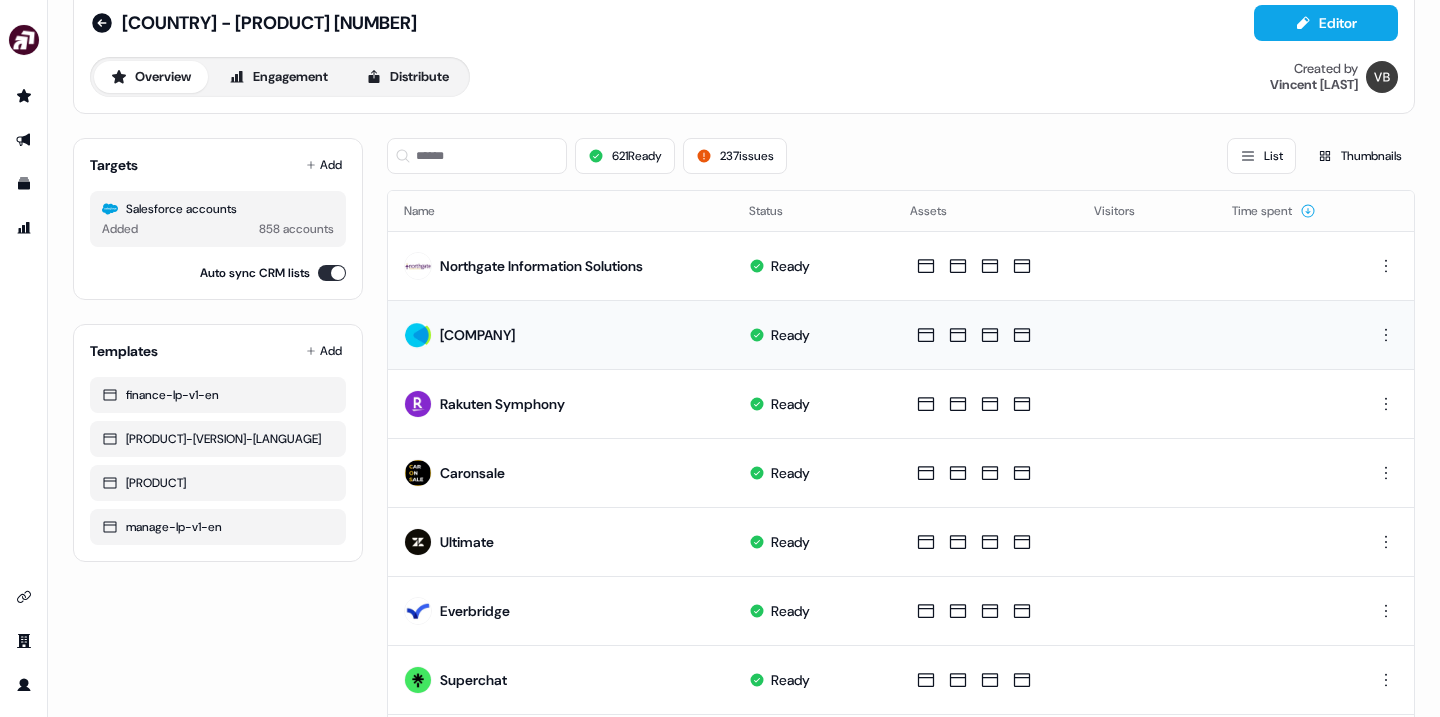 click on "[COMPANY]" at bounding box center (560, 334) 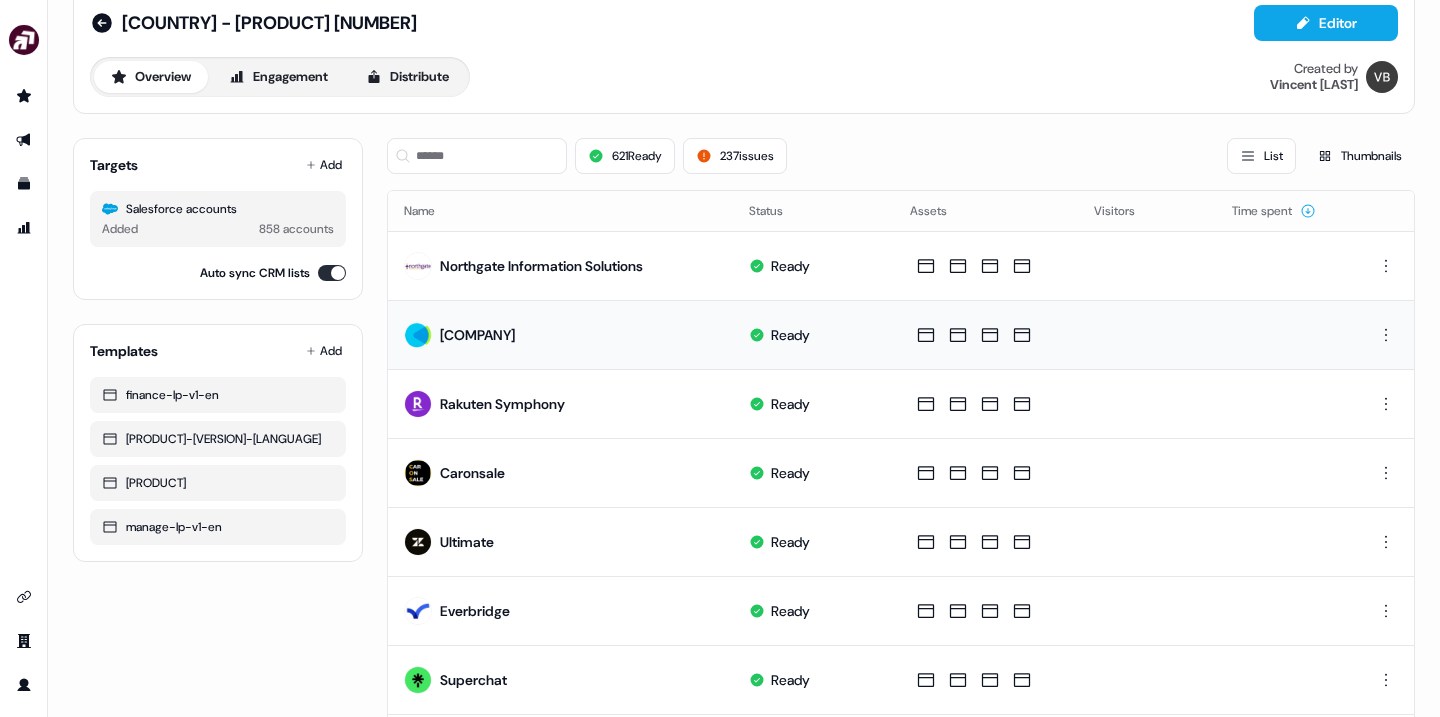 click on "[COMPANY]" at bounding box center [477, 335] 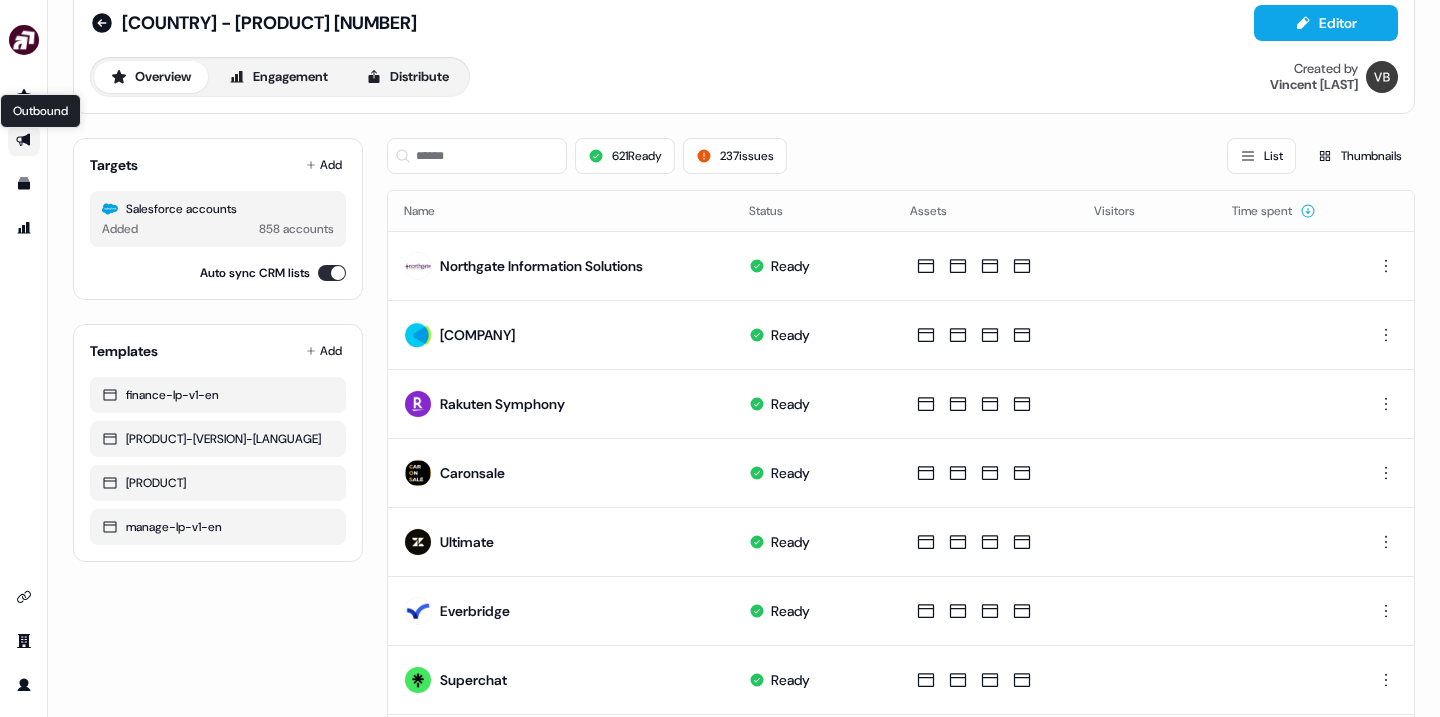 click 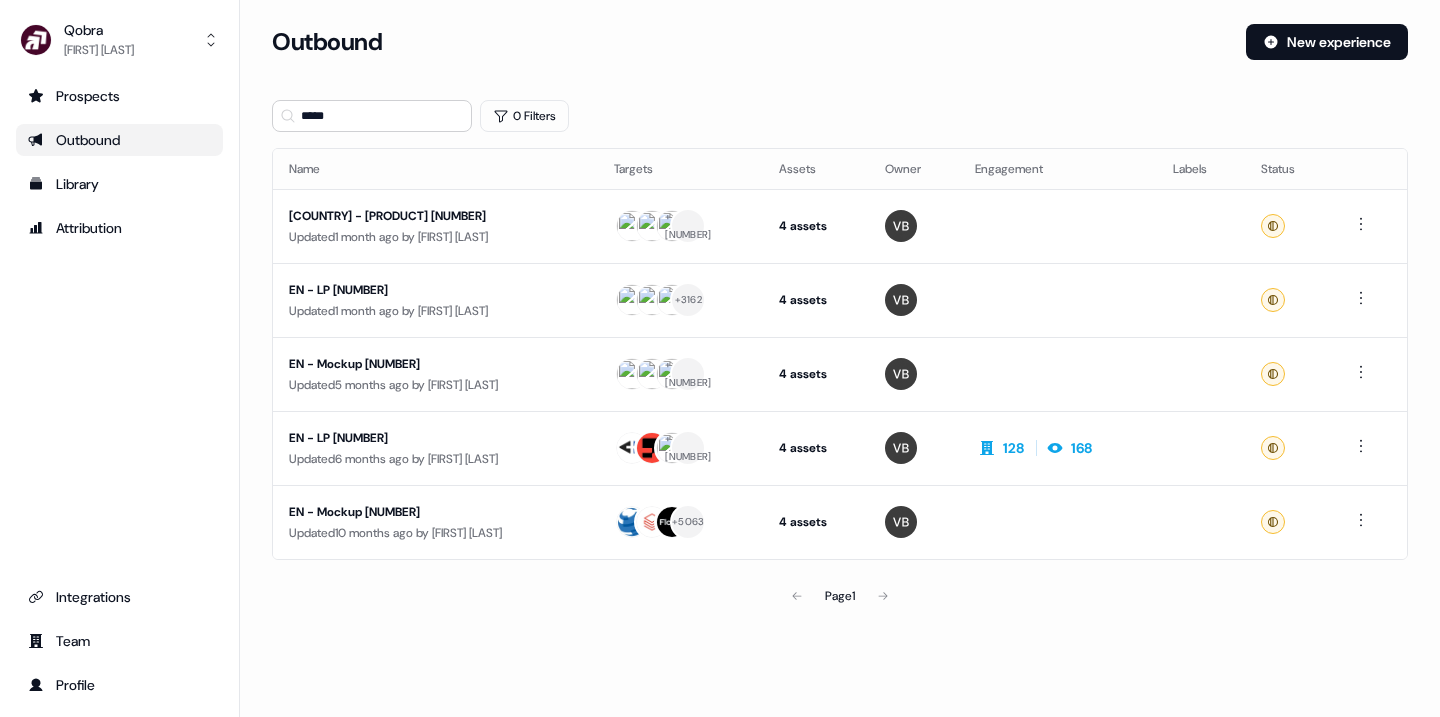 scroll, scrollTop: 0, scrollLeft: 0, axis: both 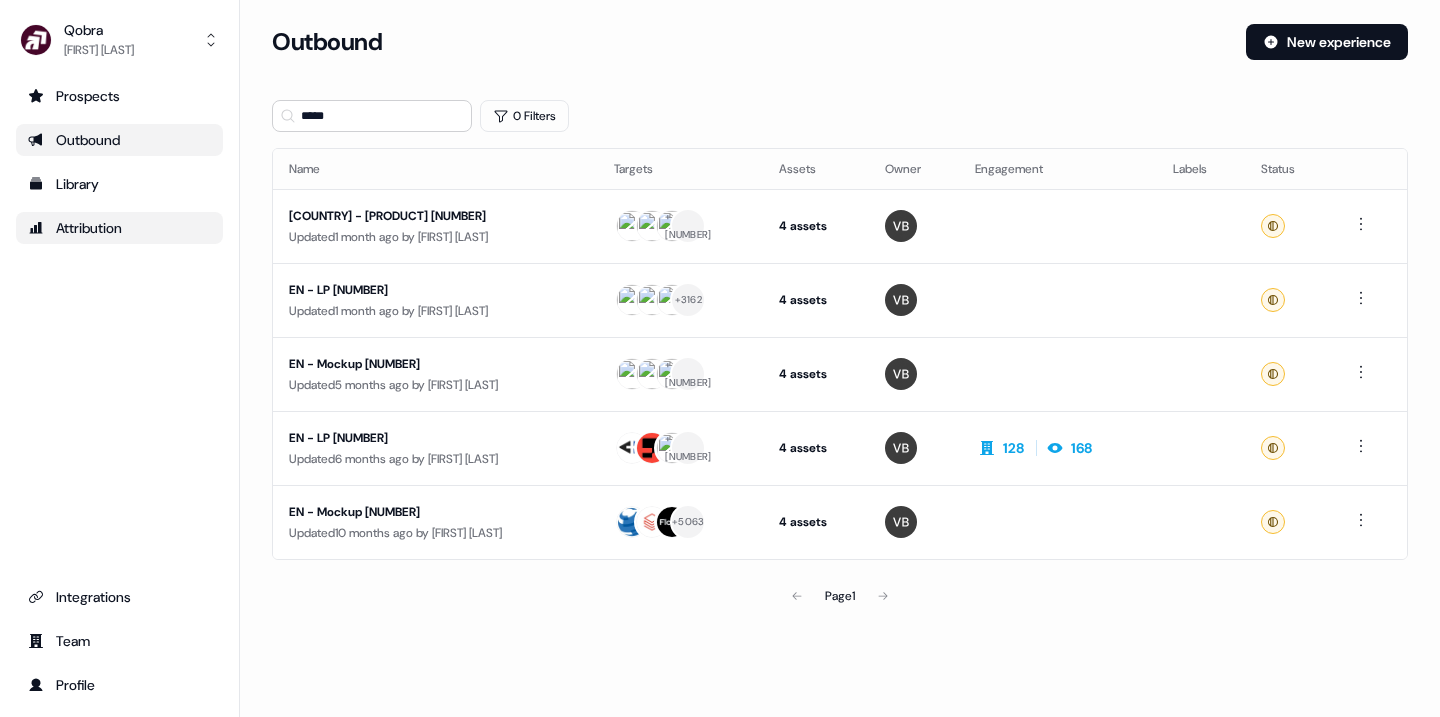 click on "Attribution" at bounding box center [119, 228] 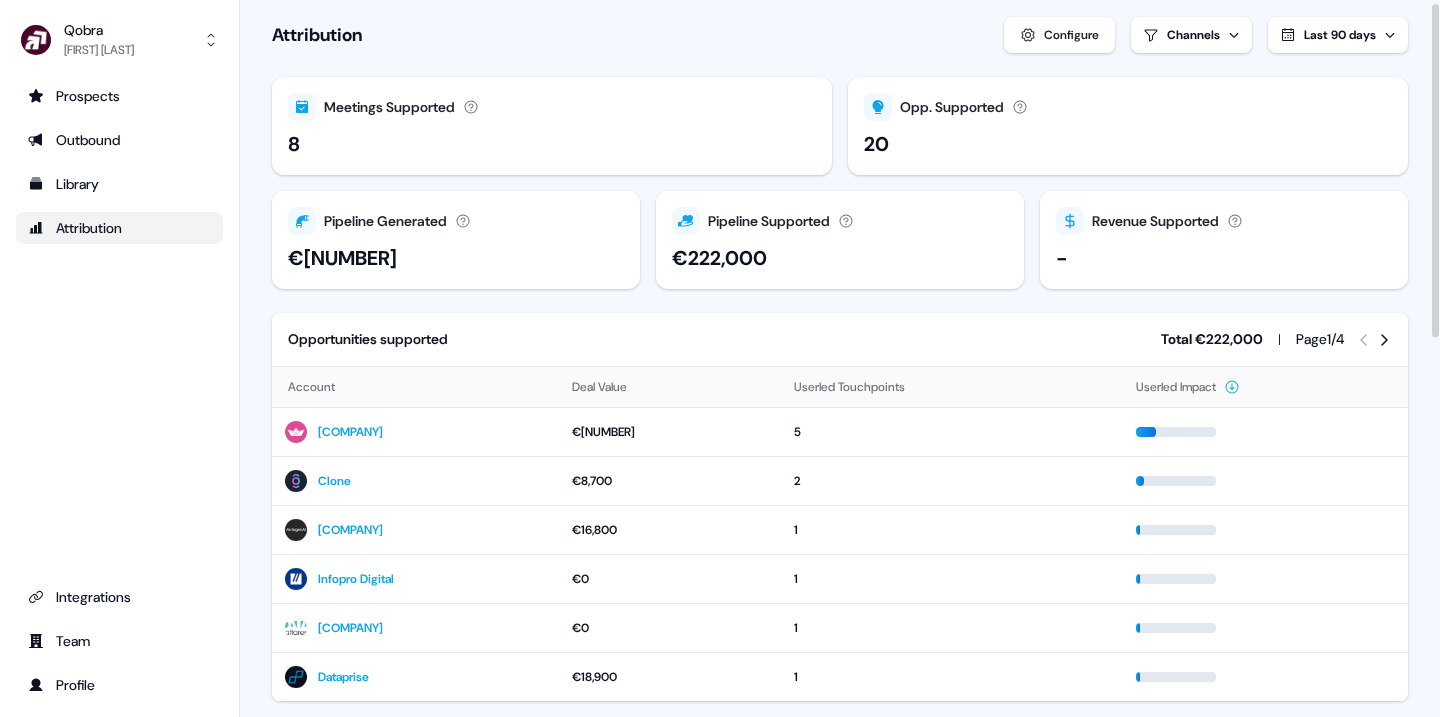 scroll, scrollTop: 0, scrollLeft: 0, axis: both 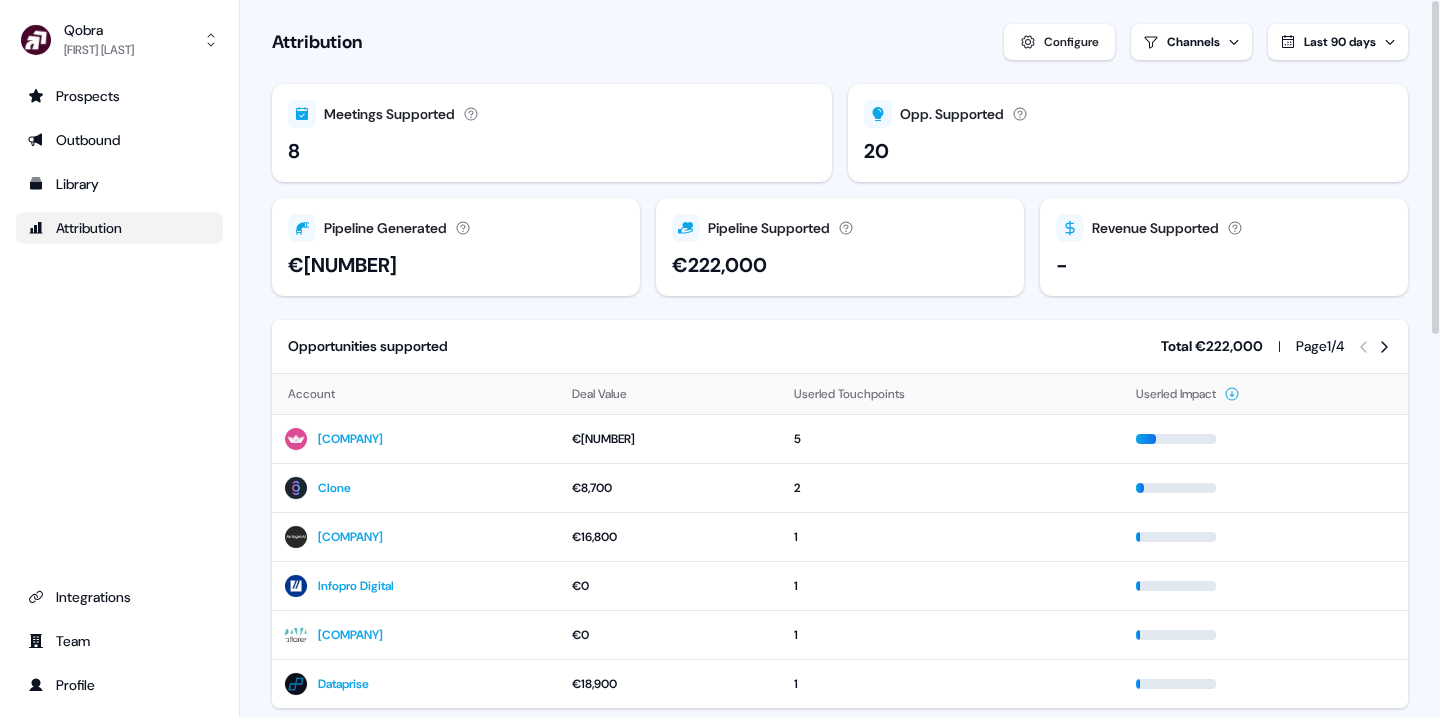 click on "For the best experience switch devices to a bigger screen. Go to Userled.io Qobra [LAST] Prospects Outbound Library Attribution Integrations Team Profile Dashboard setup To show attribution data we need to understand a bit about your sales pipeline in your CRM. CRM Salesforce Pipeline Qobra Sales Process Select which pipeline stages represent Closed won and Closed lost opportunities in your sales pipeline. Closed won Closed Won Closed lost Closed Lost Cancel Save Loading... Attribution Configure Channels   Last 90 days Meetings Supported Meetings over the selected time period,
which had a Userled touchpoint in the attribution window. [NUMBER] Opp. Supported Active opportunities over the selected time period,
which had a Userled touchpoint in the attribution window. [NUMBER] Pipeline Generated The total value of active opportunities over the selected time period,
which had a Userled touchpoint before the opportunity was created,
but within the attribution window. [CURRENCY][NUMBER] Pipeline Supported [CURRENCY][NUMBER] Revenue Supported" at bounding box center [720, 358] 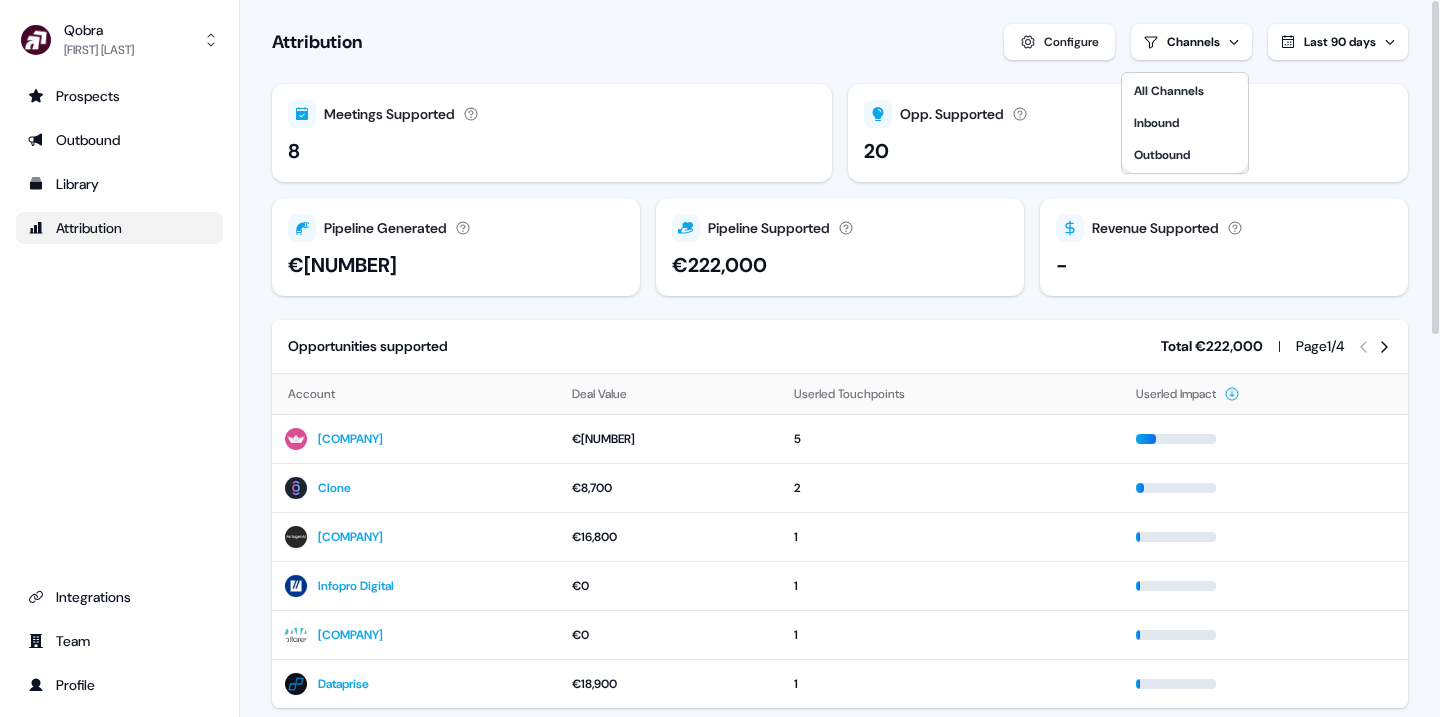 click on "For the best experience switch devices to a bigger screen. Go to Userled.io Qobra [LAST] Prospects Outbound Library Attribution Integrations Team Profile Dashboard setup To show attribution data we need to understand a bit about your sales pipeline in your CRM. CRM Salesforce Pipeline Qobra Sales Process Select which pipeline stages represent Closed won and Closed lost opportunities in your sales pipeline. Closed won Closed Won Closed lost Closed Lost Cancel Save Loading... Attribution Configure Channels   Last 90 days Meetings Supported Meetings over the selected time period,
which had a Userled touchpoint in the attribution window. [NUMBER] Opp. Supported Active opportunities over the selected time period,
which had a Userled touchpoint in the attribution window. [NUMBER] Pipeline Generated The total value of active opportunities over the selected time period,
which had a Userled touchpoint before the opportunity was created,
but within the attribution window. [CURRENCY][NUMBER] Pipeline Supported [CURRENCY][NUMBER] Revenue Supported" at bounding box center [720, 358] 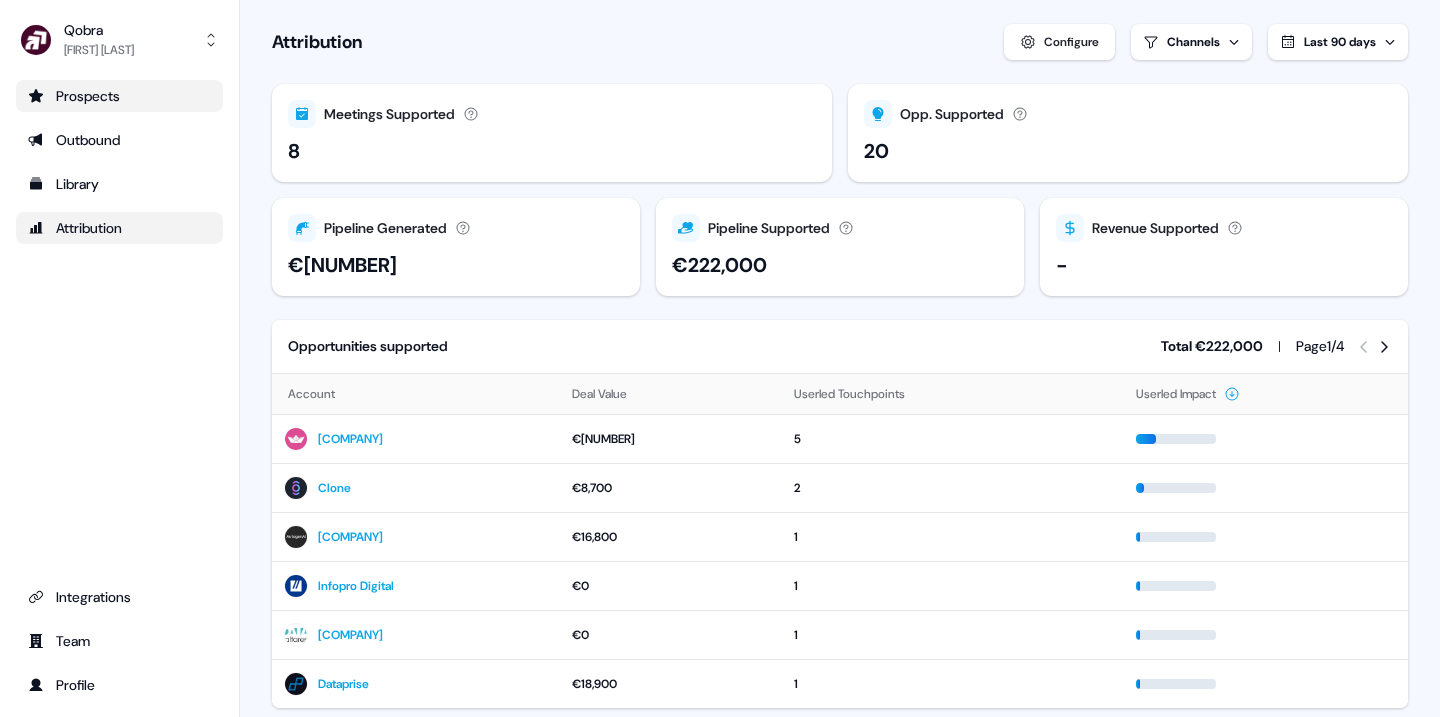 click on "Prospects" at bounding box center [119, 96] 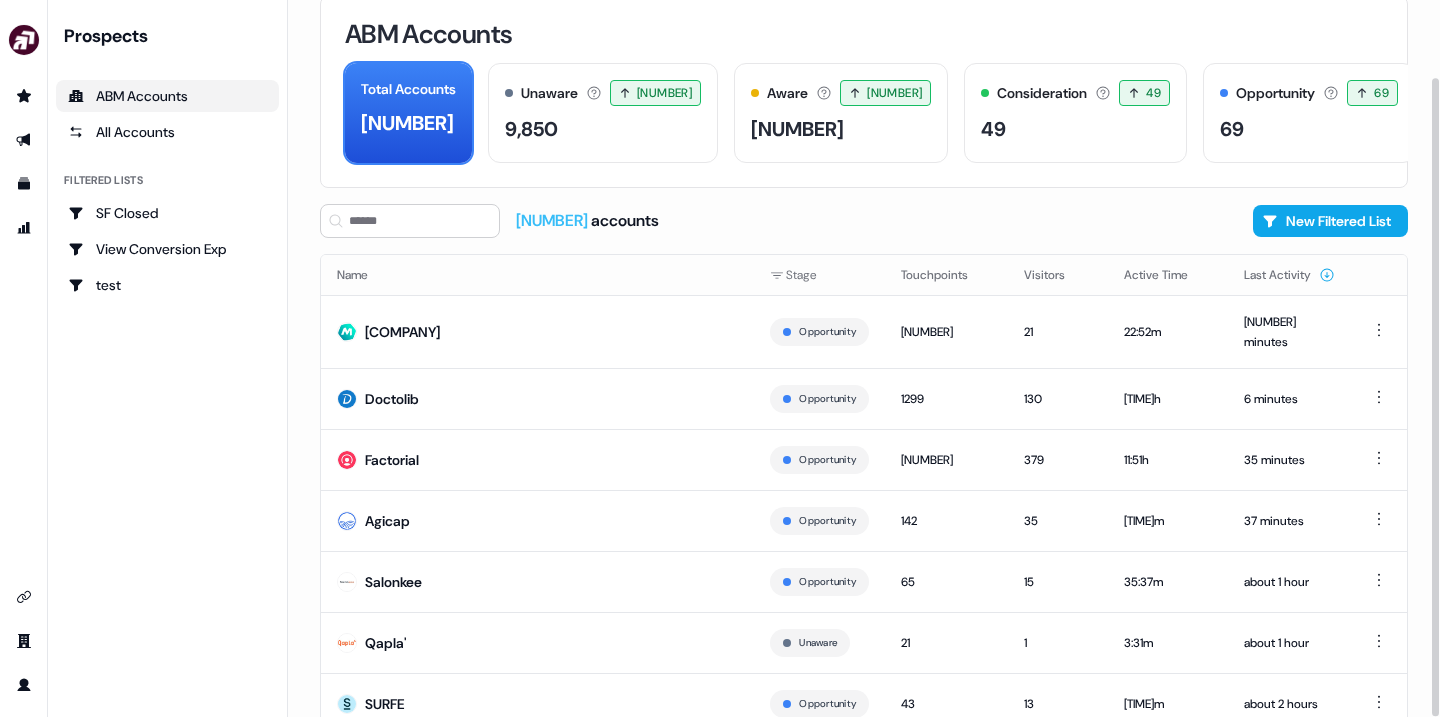 scroll, scrollTop: 0, scrollLeft: 0, axis: both 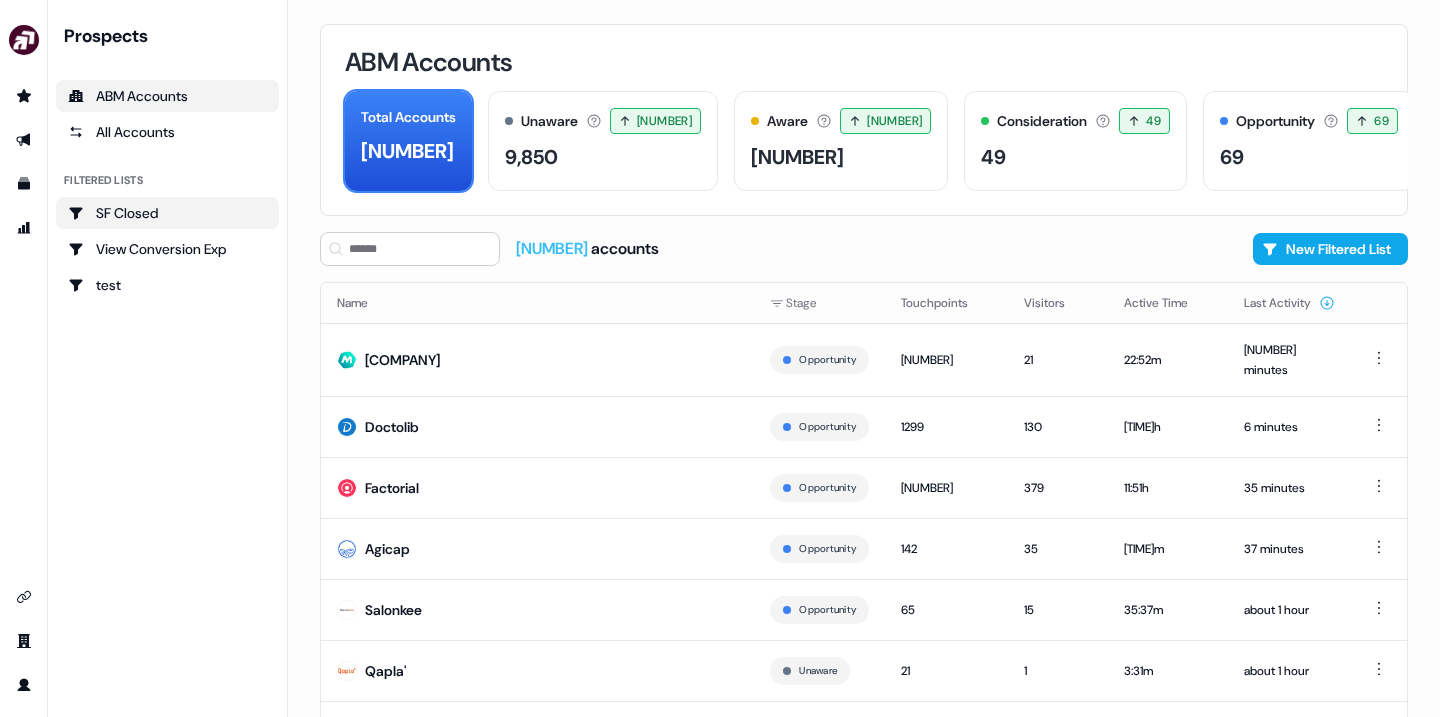 click on "SF Closed" at bounding box center [167, 213] 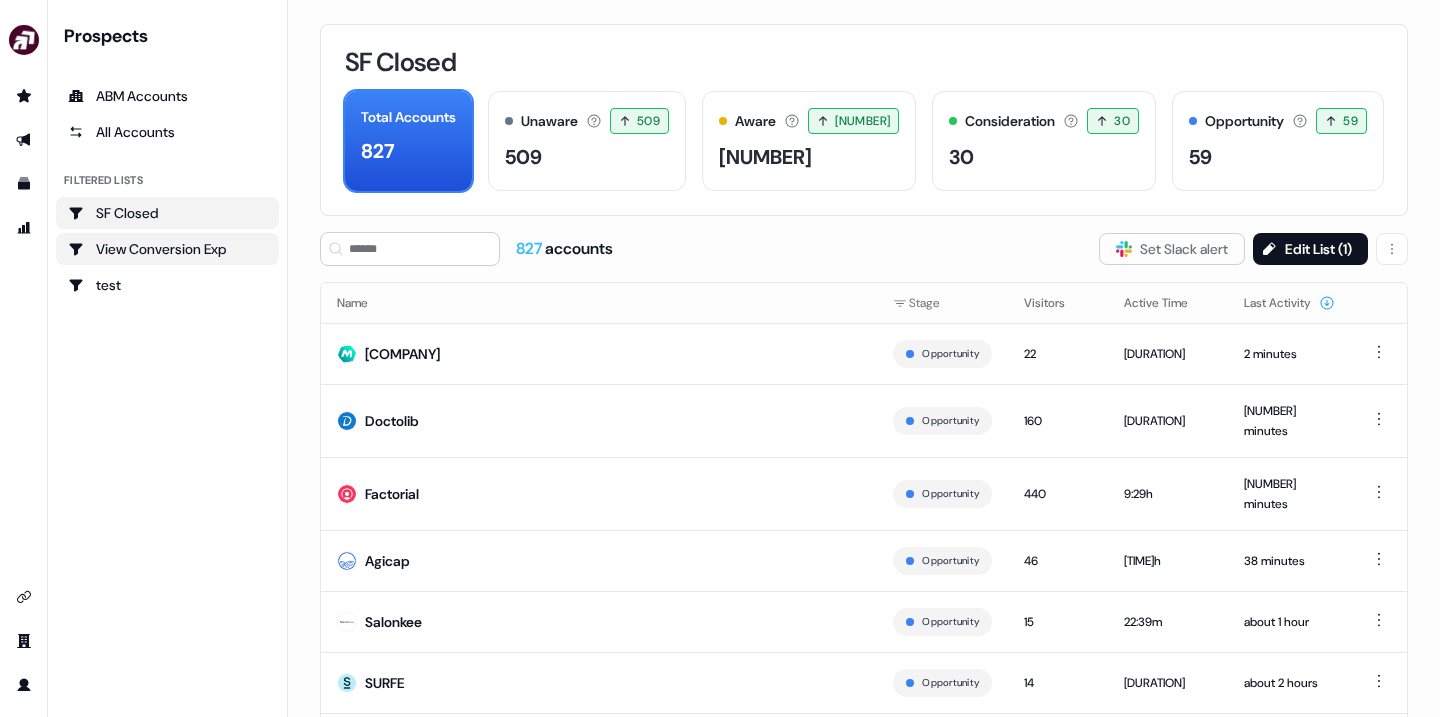 click on "View Conversion Exp" at bounding box center [167, 249] 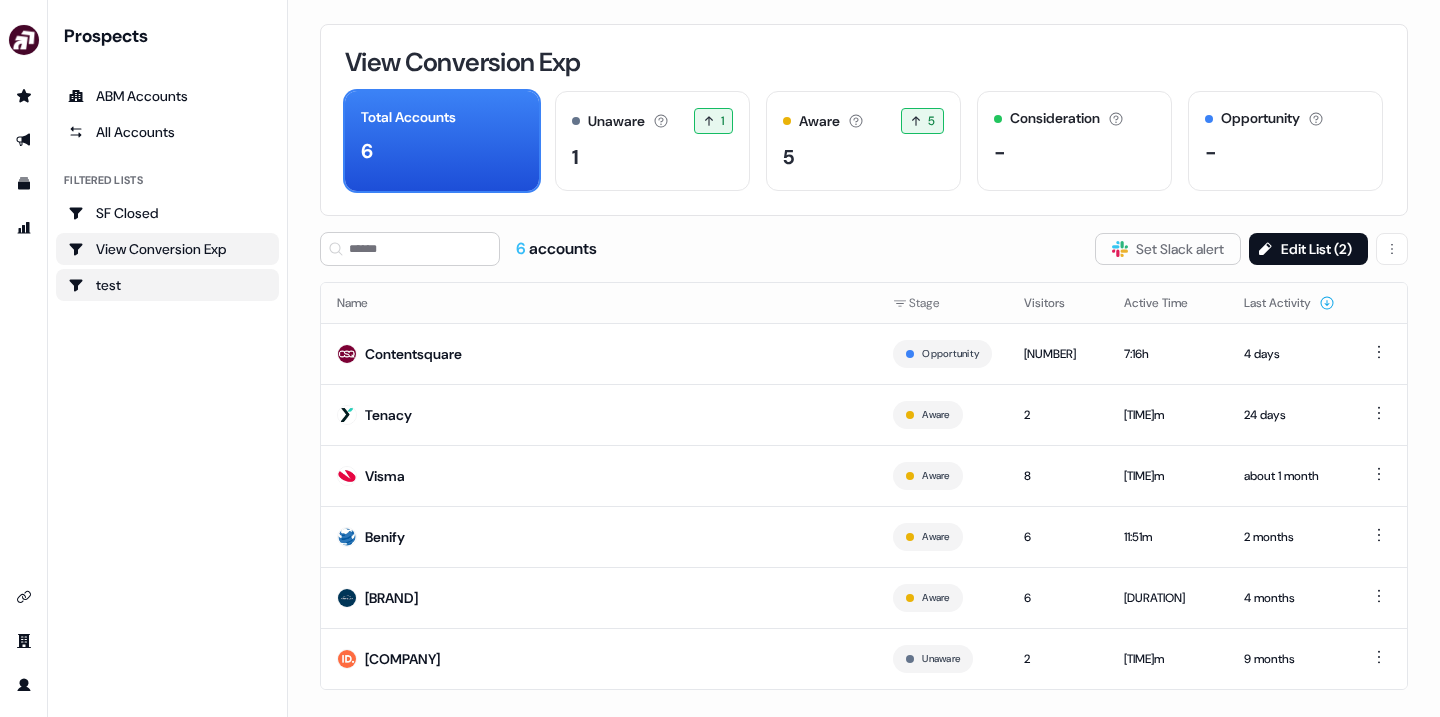 click on "test" at bounding box center (167, 285) 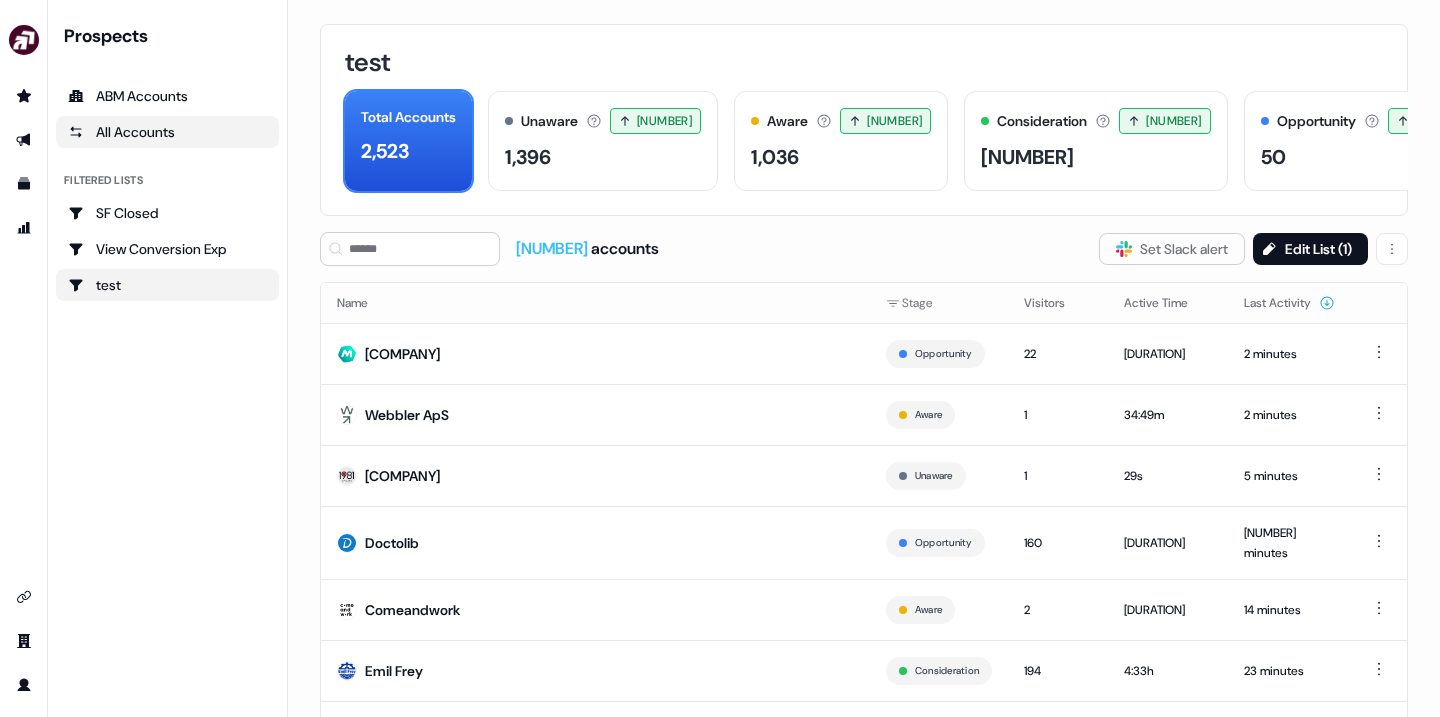 click on "All Accounts" at bounding box center [167, 132] 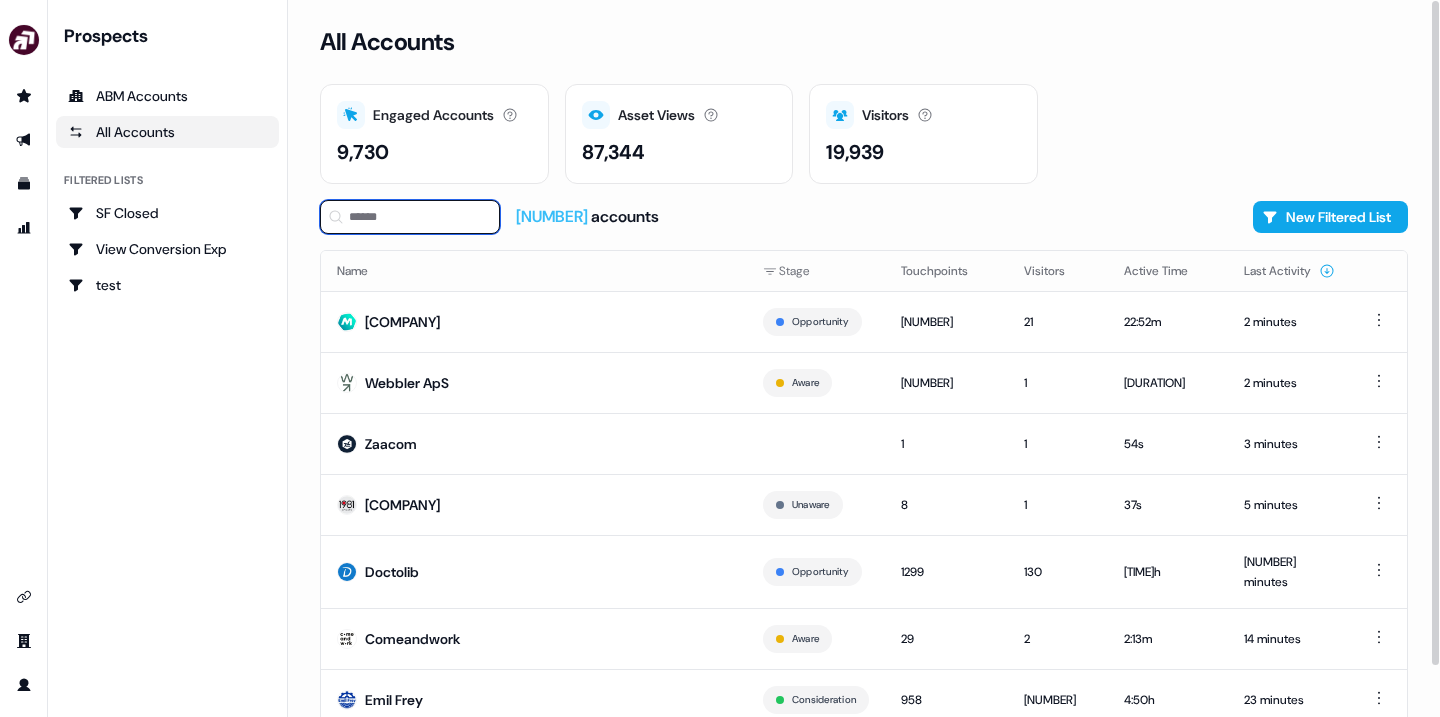 click at bounding box center (410, 217) 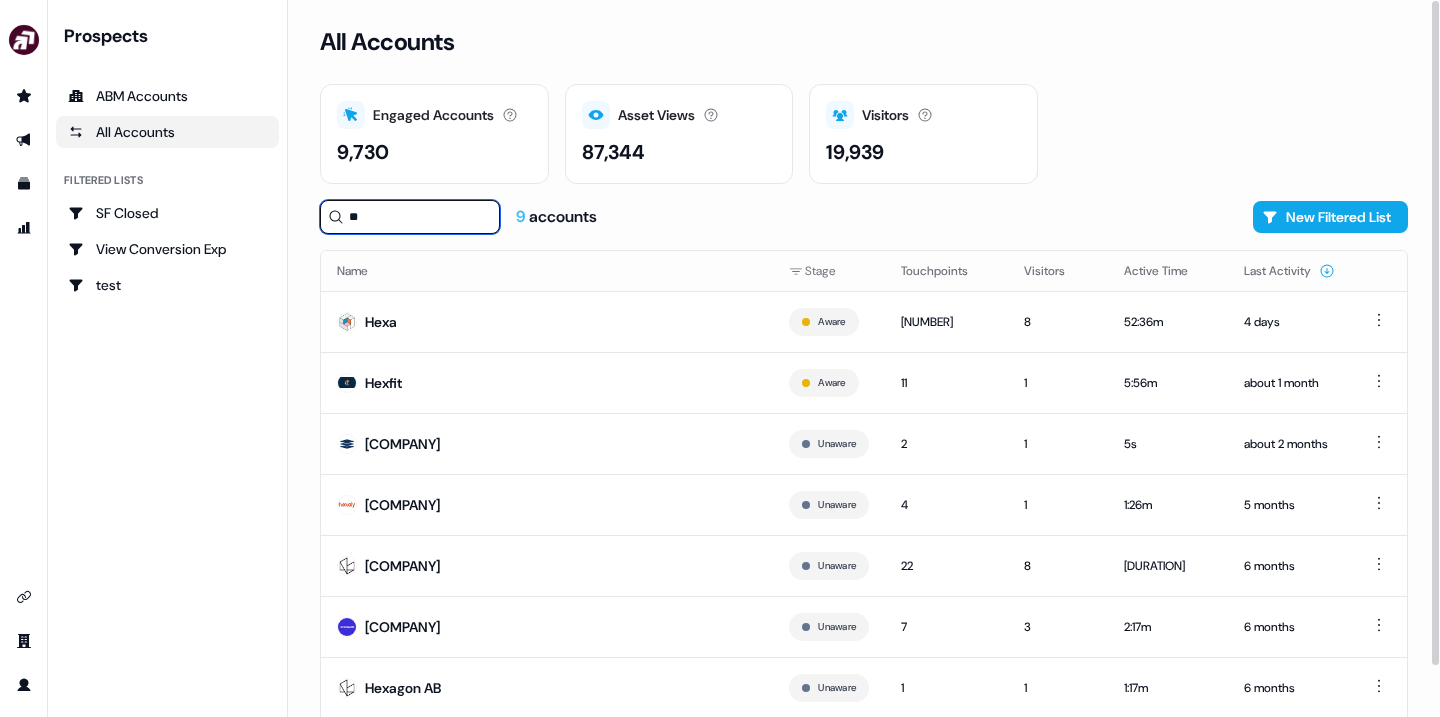 type on "*" 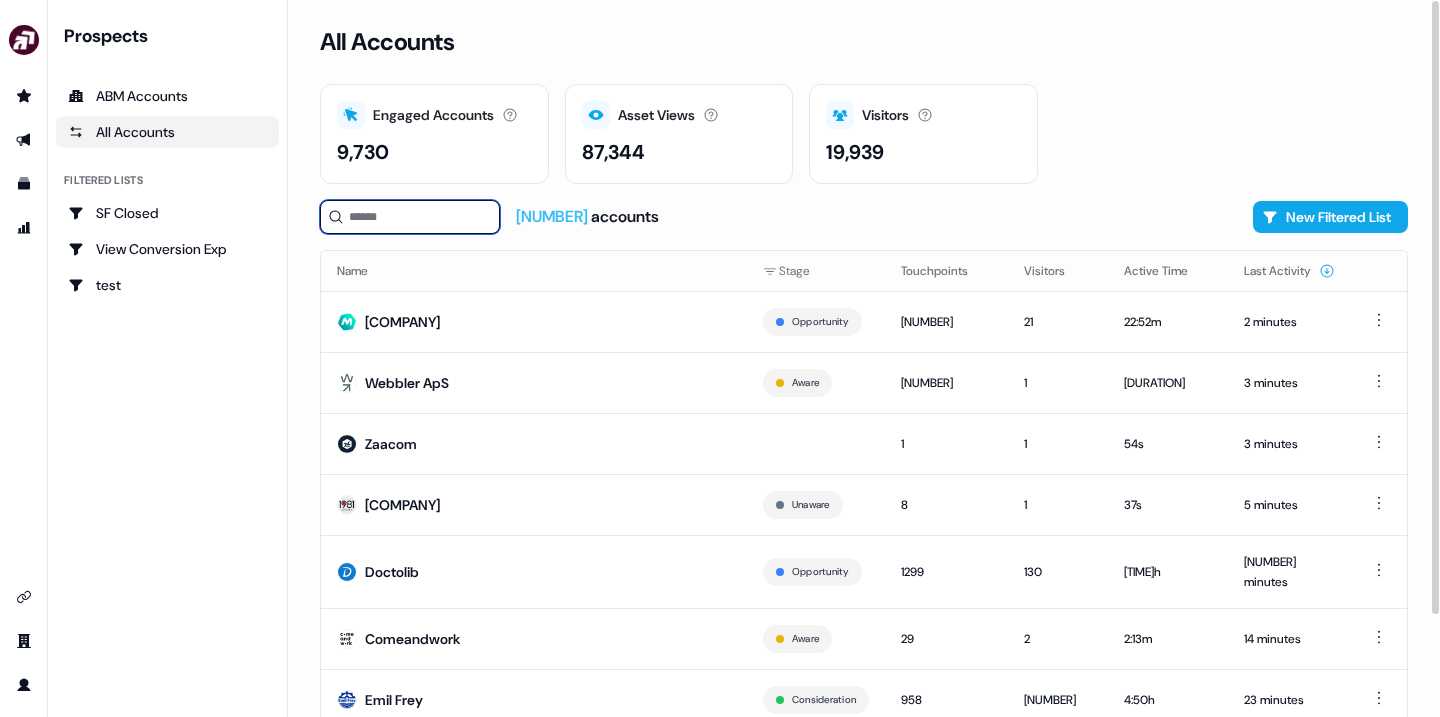 click at bounding box center (410, 217) 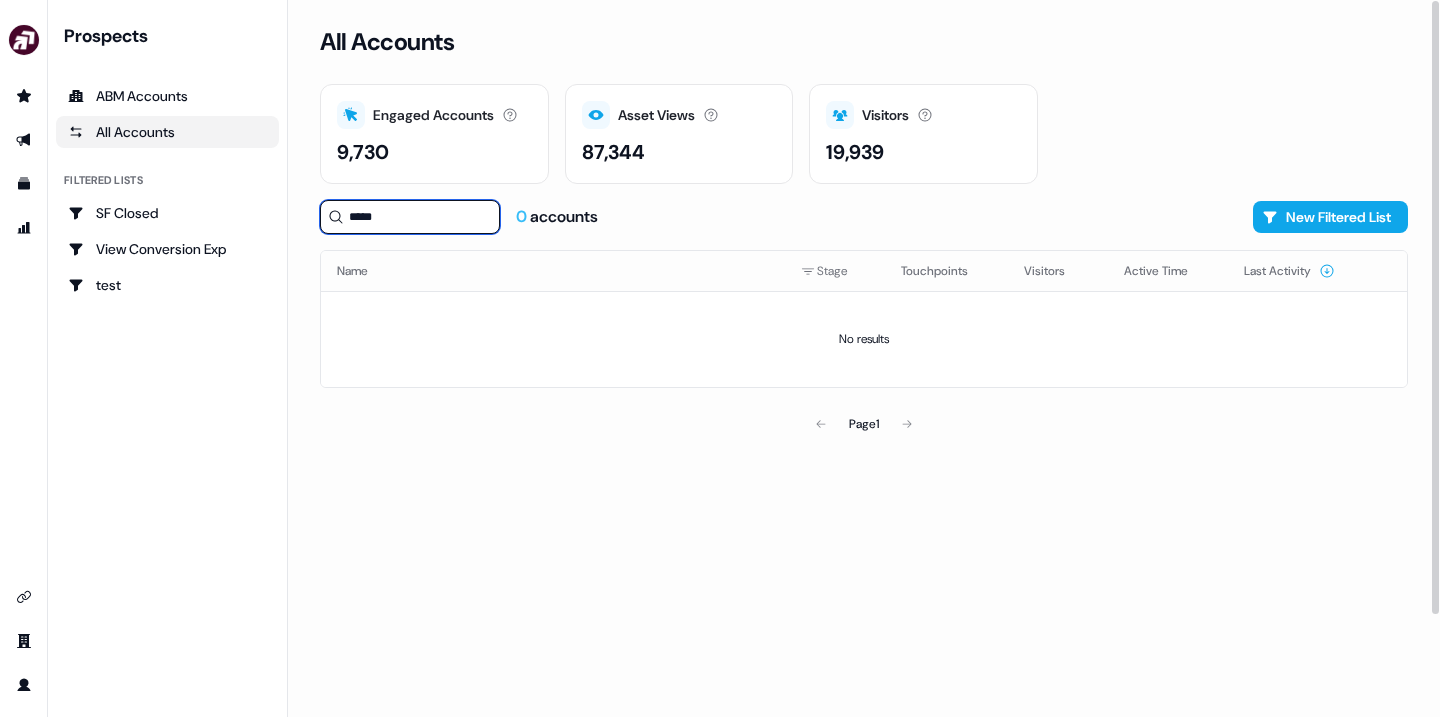 type on "*****" 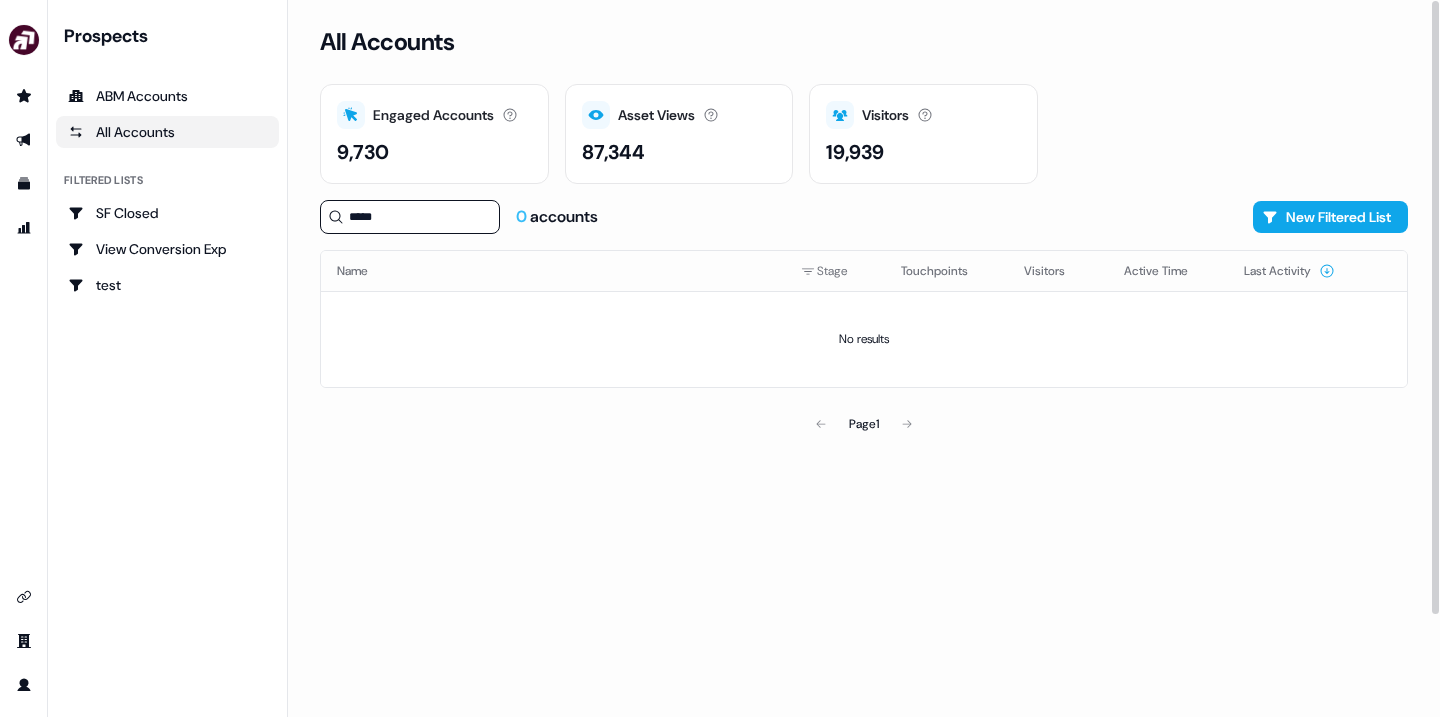 click on "***** [NUMBER] accounts New Filtered List" at bounding box center [864, 217] 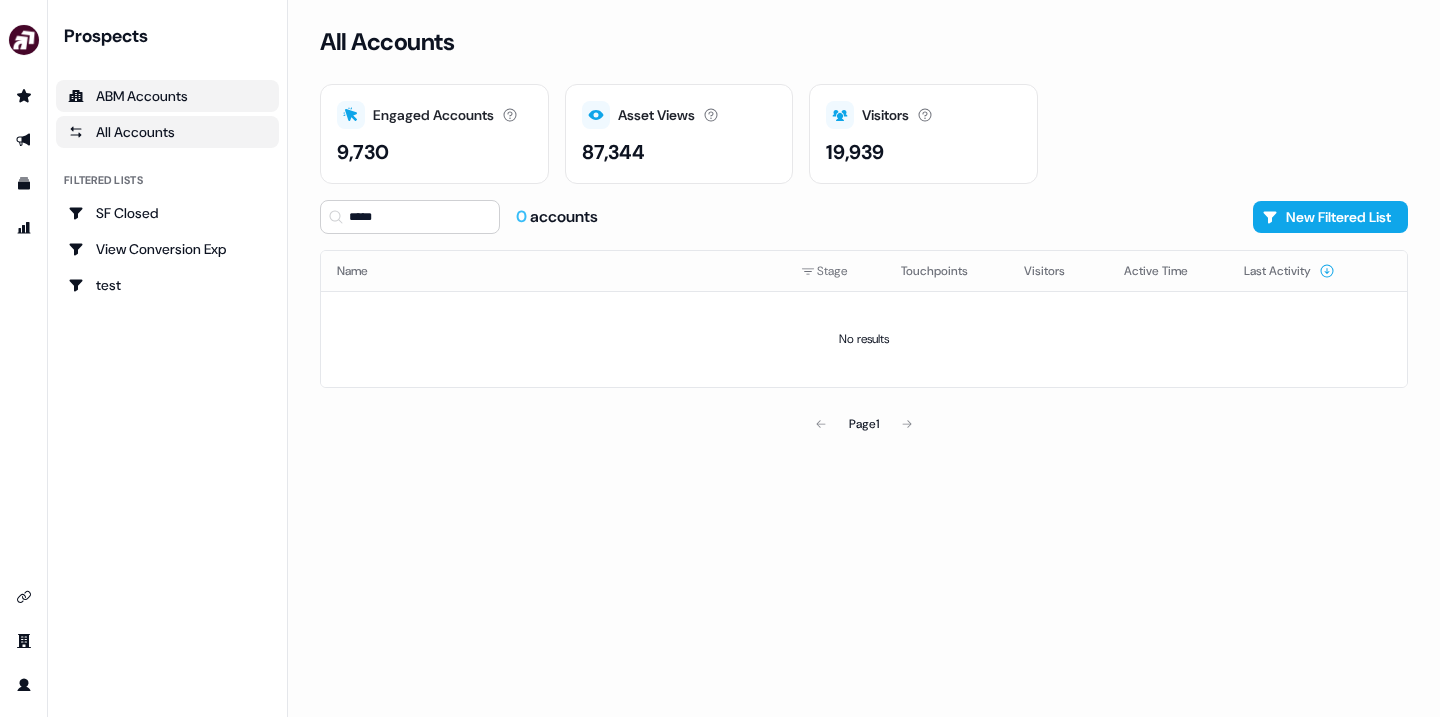 click on "ABM Accounts" at bounding box center (167, 96) 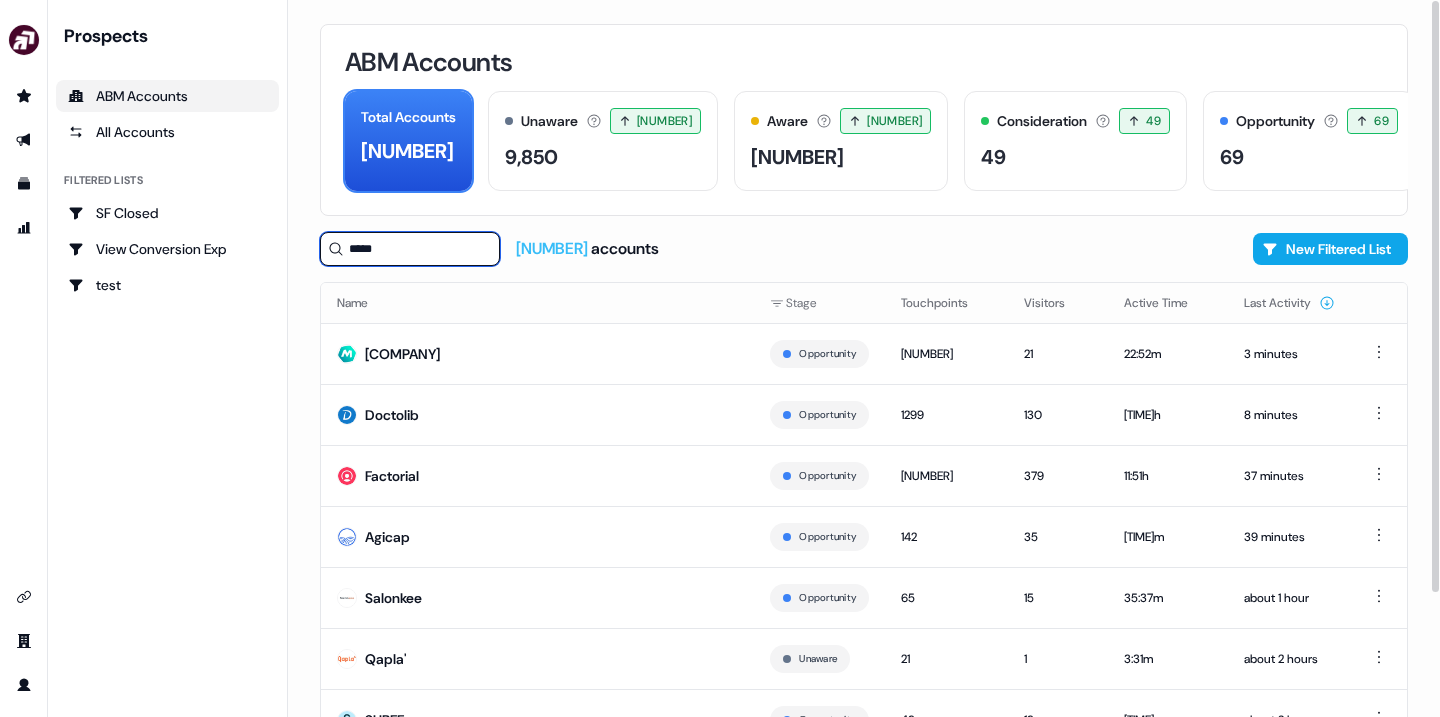 click on "*****" at bounding box center (410, 249) 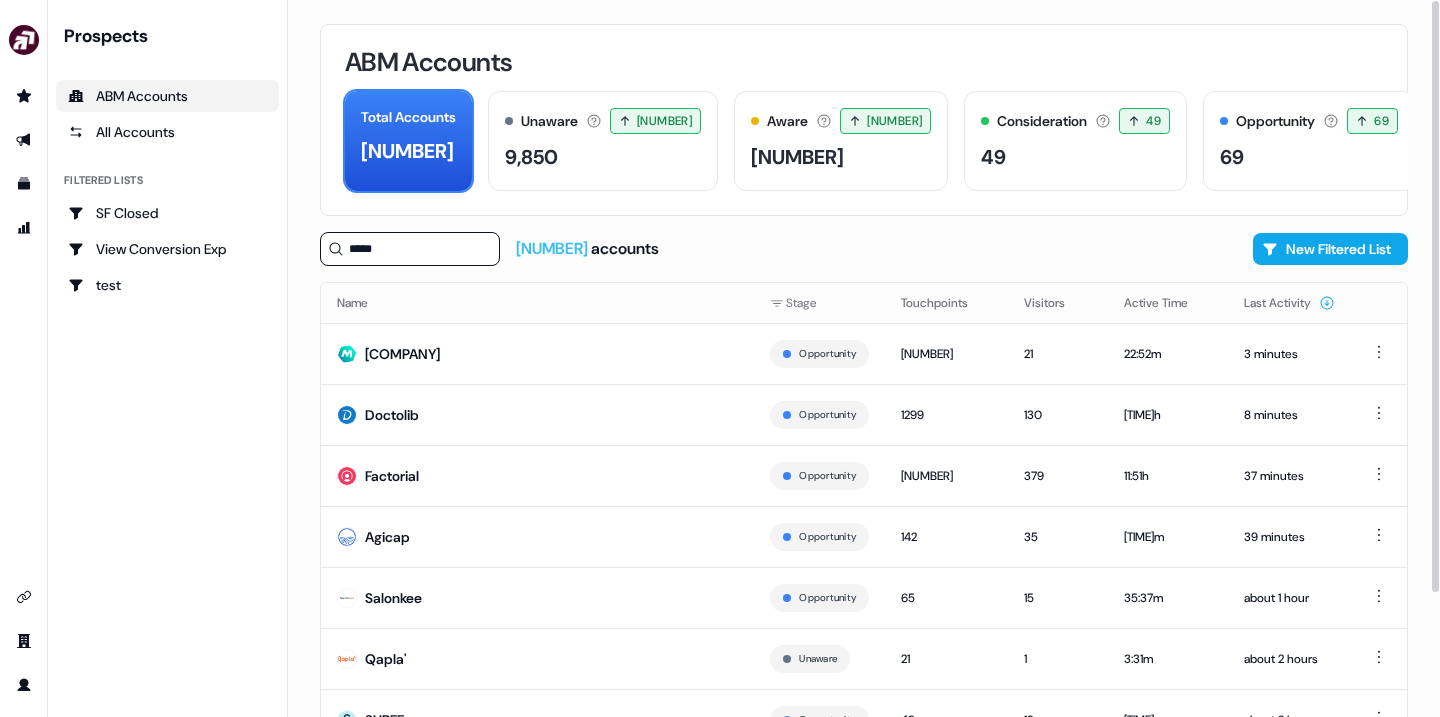 click on "***** [NUMBER] accounts New Filtered List" at bounding box center (864, 249) 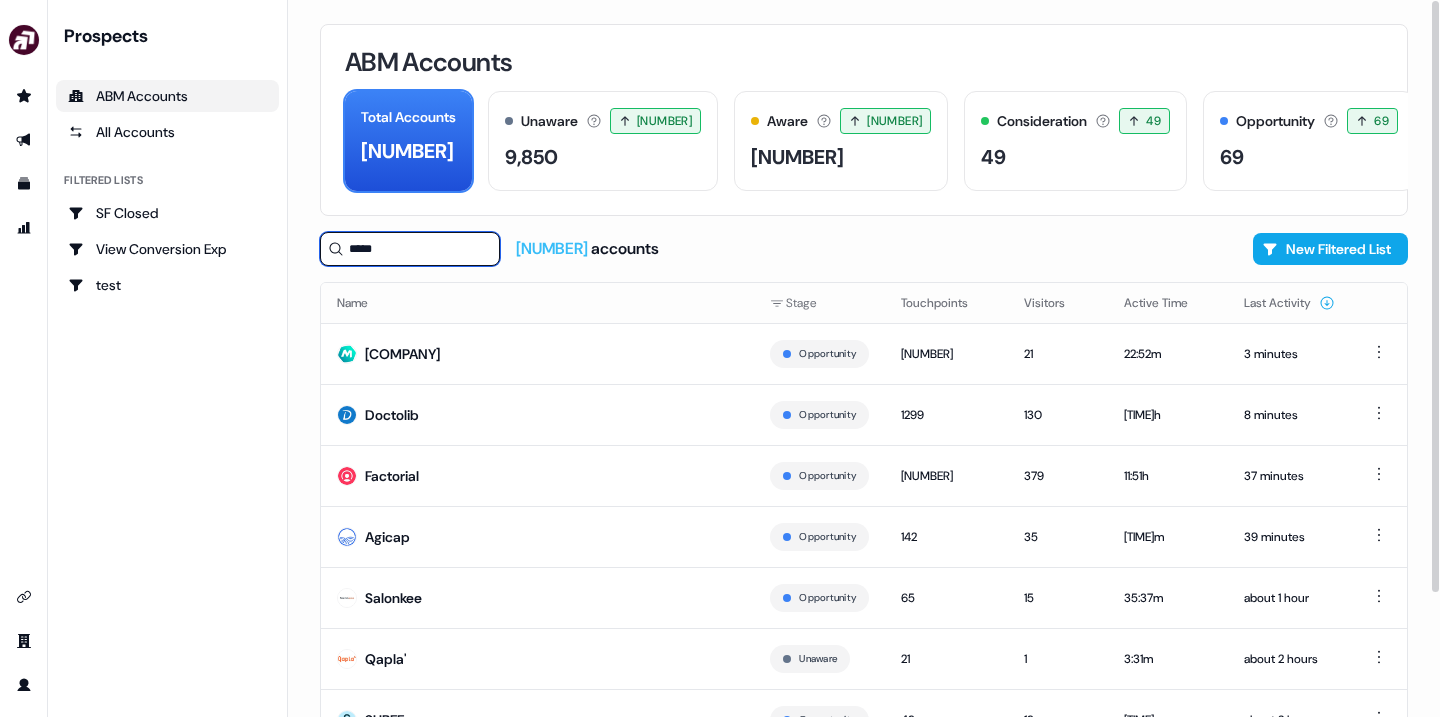 click on "*****" at bounding box center (410, 249) 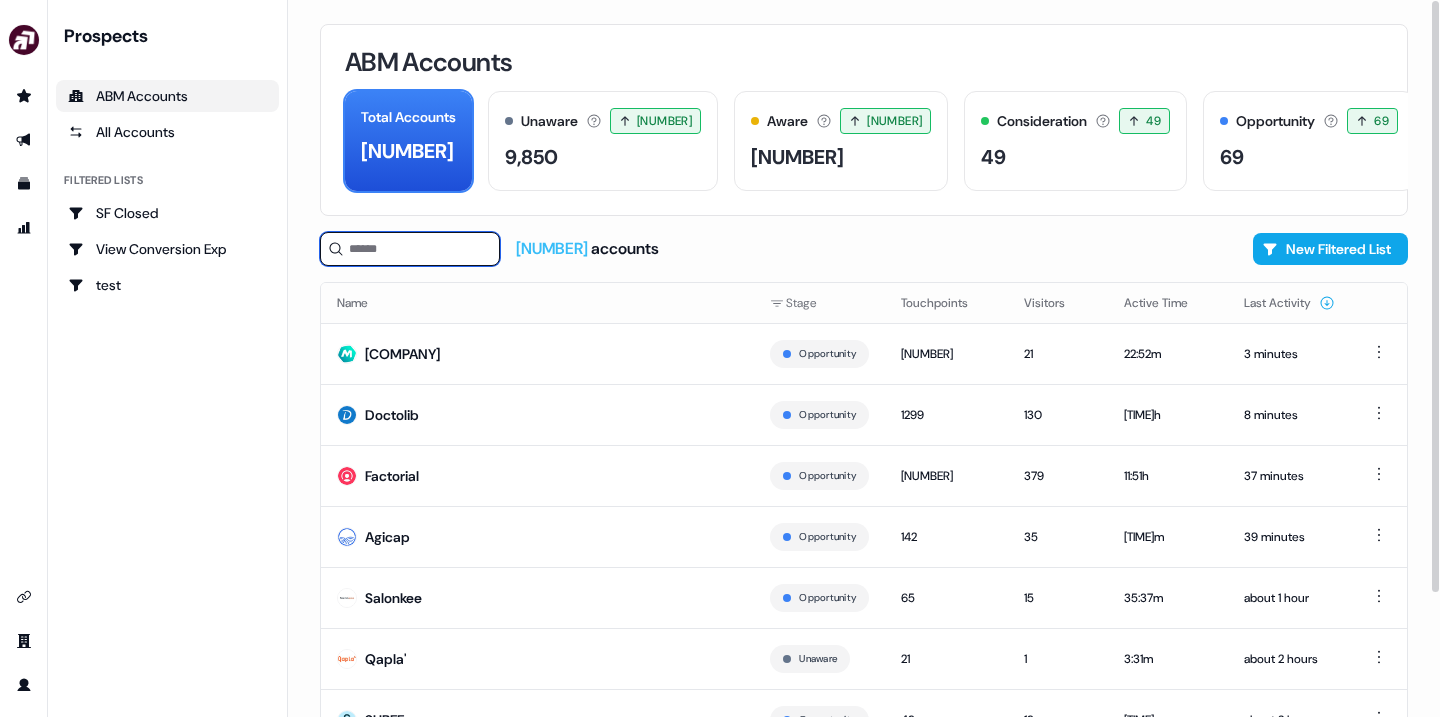 type 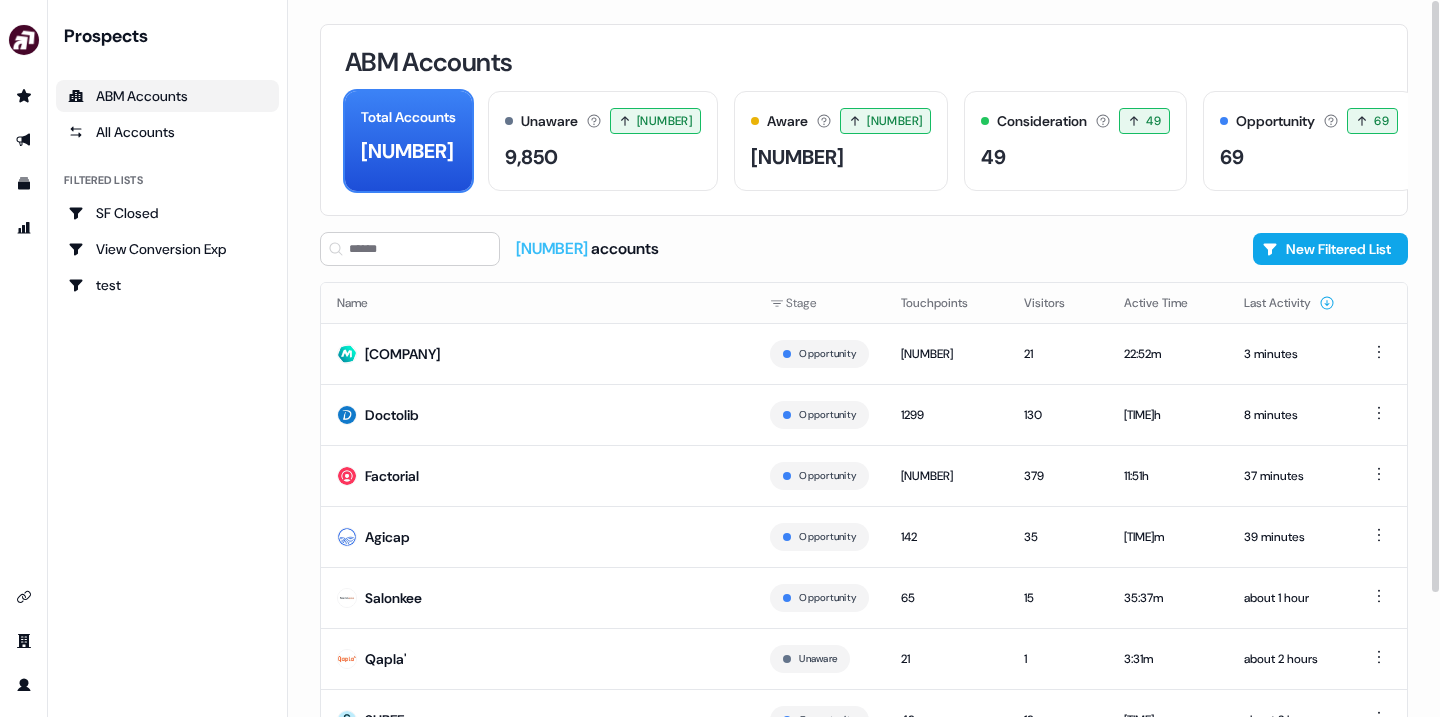 click on "Prospects ABM Accounts All Accounts Filtered lists SF Closed View Conversion Exp test" at bounding box center (167, 358) 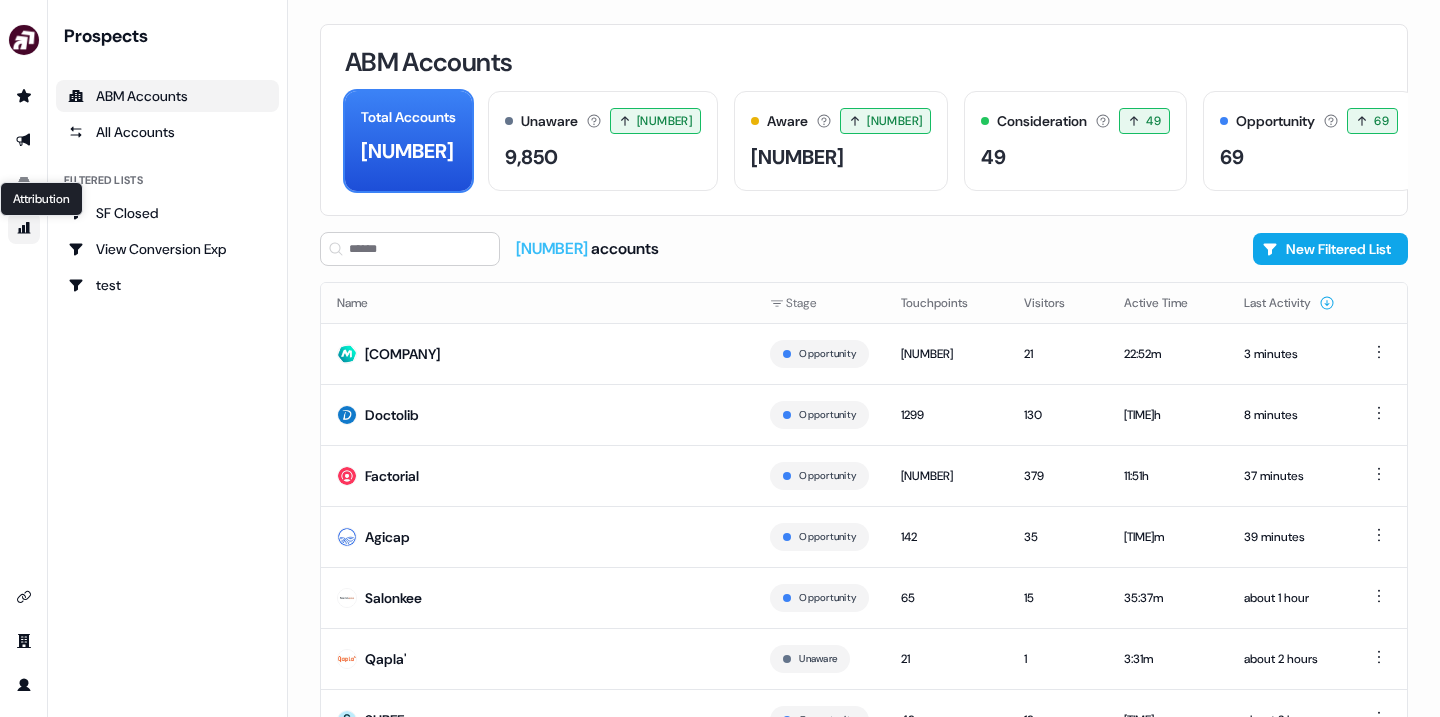 click 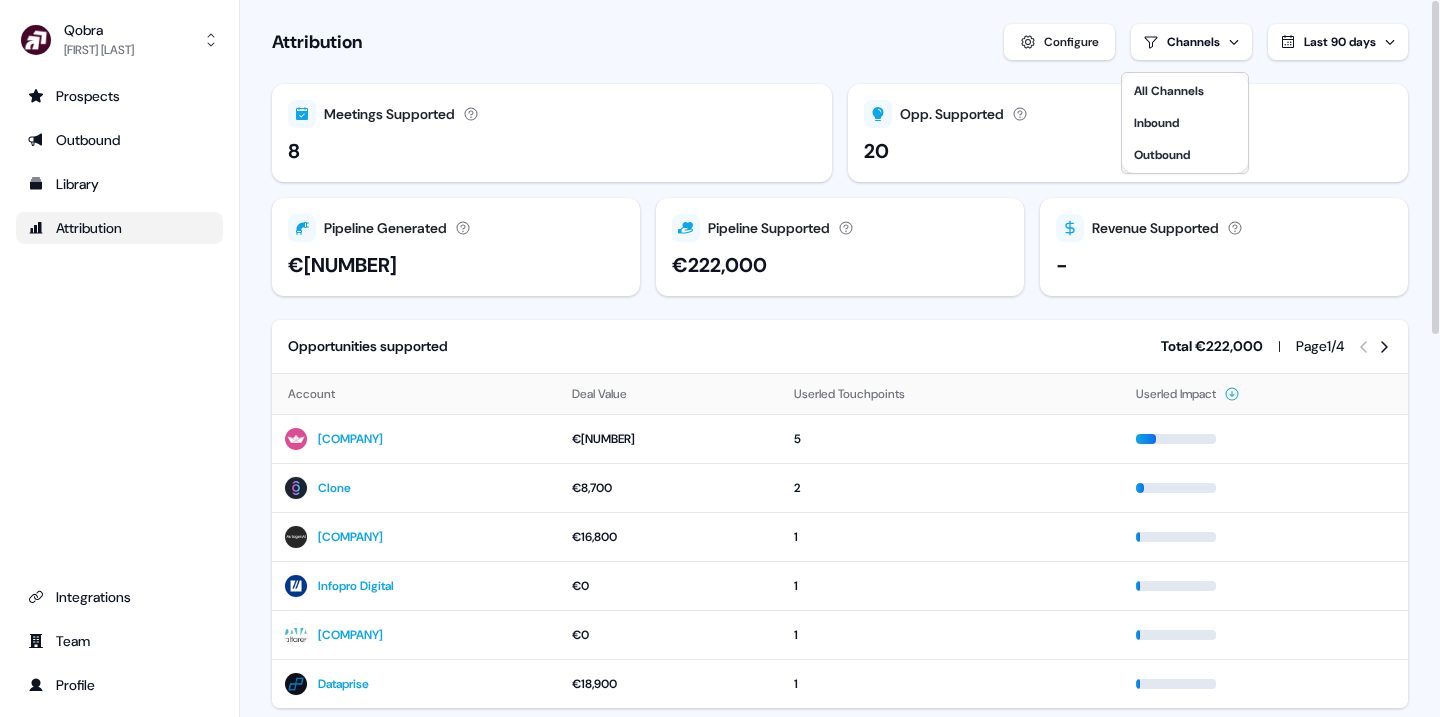 click on "For the best experience switch devices to a bigger screen. Go to Userled.io Qobra [LAST] Prospects Outbound Library Attribution Integrations Team Profile Dashboard setup To show attribution data we need to understand a bit about your sales pipeline in your CRM. CRM Salesforce Pipeline Qobra Sales Process Select which pipeline stages represent Closed won and Closed lost opportunities in your sales pipeline. Closed won Closed Won Closed lost Closed Lost Cancel Save Loading... Attribution Configure Channels   Last 90 days Meetings Supported Meetings over the selected time period,
which had a Userled touchpoint in the attribution window. [NUMBER] Opp. Supported Active opportunities over the selected time period,
which had a Userled touchpoint in the attribution window. [NUMBER] Pipeline Generated The total value of active opportunities over the selected time period,
which had a Userled touchpoint before the opportunity was created,
but within the attribution window. [CURRENCY][NUMBER] Pipeline Supported [CURRENCY][NUMBER] Revenue Supported" at bounding box center (720, 358) 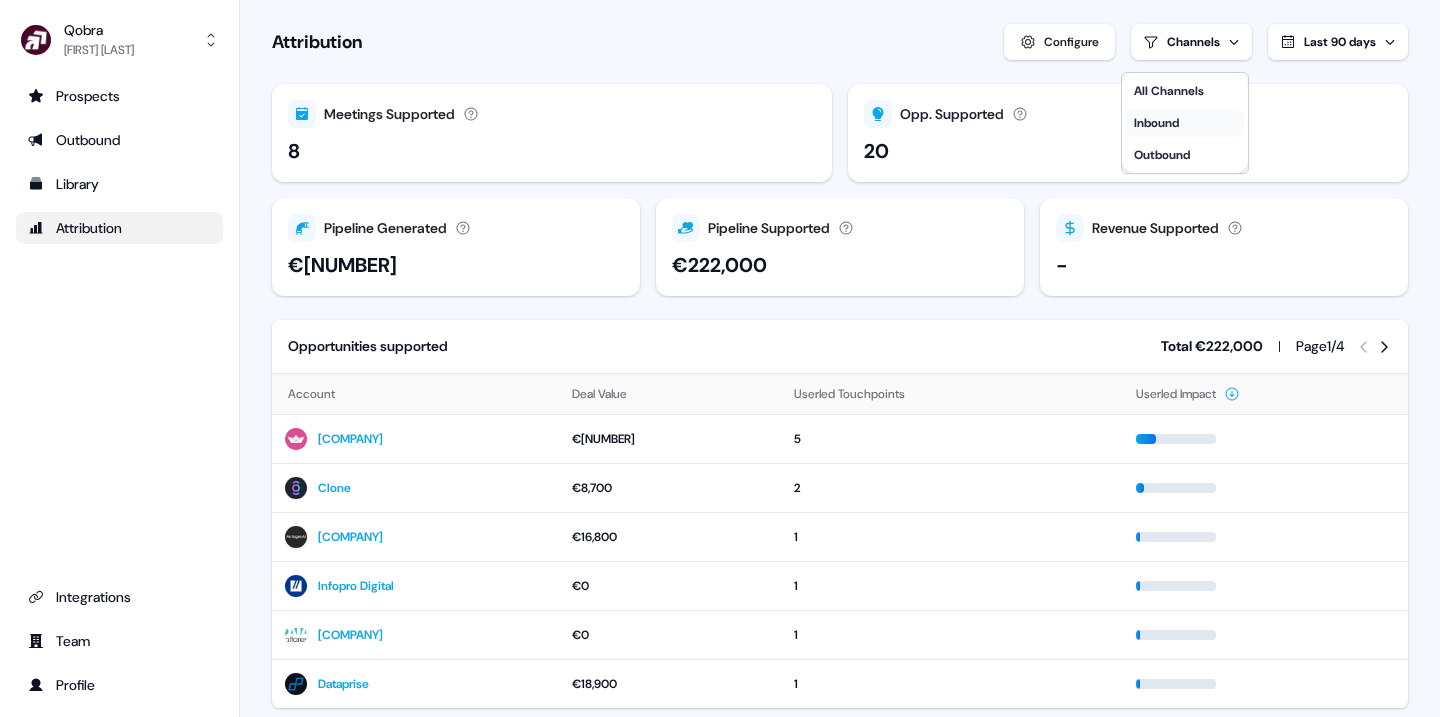 click on "Inbound" at bounding box center (1185, 123) 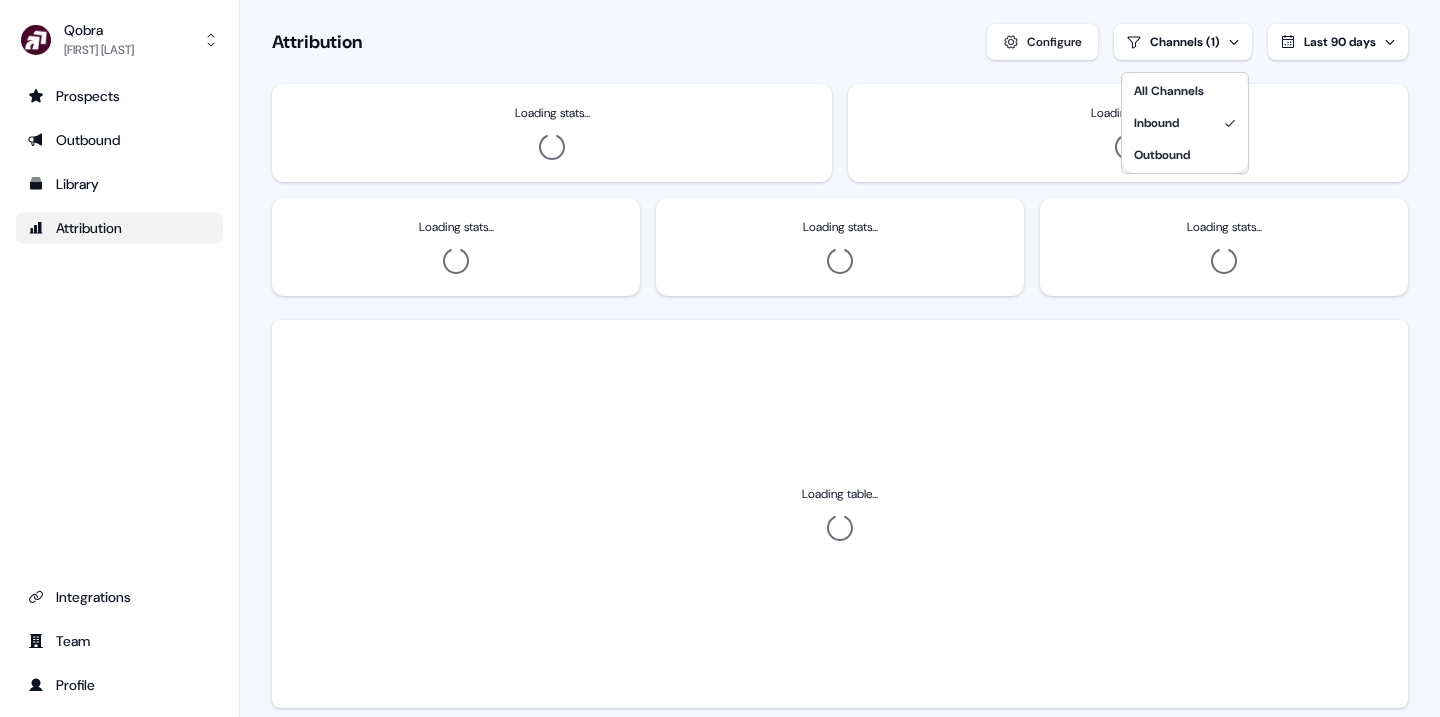 click on "For the best experience switch devices to a bigger screen. Go to Userled.io Qobra [LAST] Prospects Outbound Library Attribution Integrations Team Profile Dashboard setup To show attribution data we need to understand a bit about your sales pipeline in your CRM. CRM Salesforce Pipeline Qobra Sales Process Select which pipeline stages represent Closed won and Closed lost opportunities in your sales pipeline. Closed won Closed Won Closed lost Closed Lost Cancel Save Loading... Attribution Configure Channels   (1) Last 90 days Loading stats... Loading stats... Loading stats... Loading stats... Loading stats... Loading table... Loading chart... Loading chart... Experience engagement Page  1 / 2 Experience Accounts engaged Sessions Visitors Last activity [COUNTRY] - [PRODUCT] [PHRASE] [NUMBER] [DURATION] [COUNTRY] - [PRODUCT] [NUMBER] [NUMBER] [NUMBER] [DURATION] [COUNTRY] - [PRODUCT] [PHRASE] [NUMBER] [NUMBER] [NUMBER] [DURATION] [COUNTRY] - [PRODUCT] [PHRASE] [NUMBER] [NUMBER] [NUMBER] [DURATION] [COUNTRY] - [PRODUCT] [PHRASE] [NUMBER] [NUMBER] [NUMBER] [DURATION] [COUNTRY] - [PRODUCT] [PHRASE] [NUMBER] [NUMBER] [NUMBER] [DURATION]" at bounding box center [720, 358] 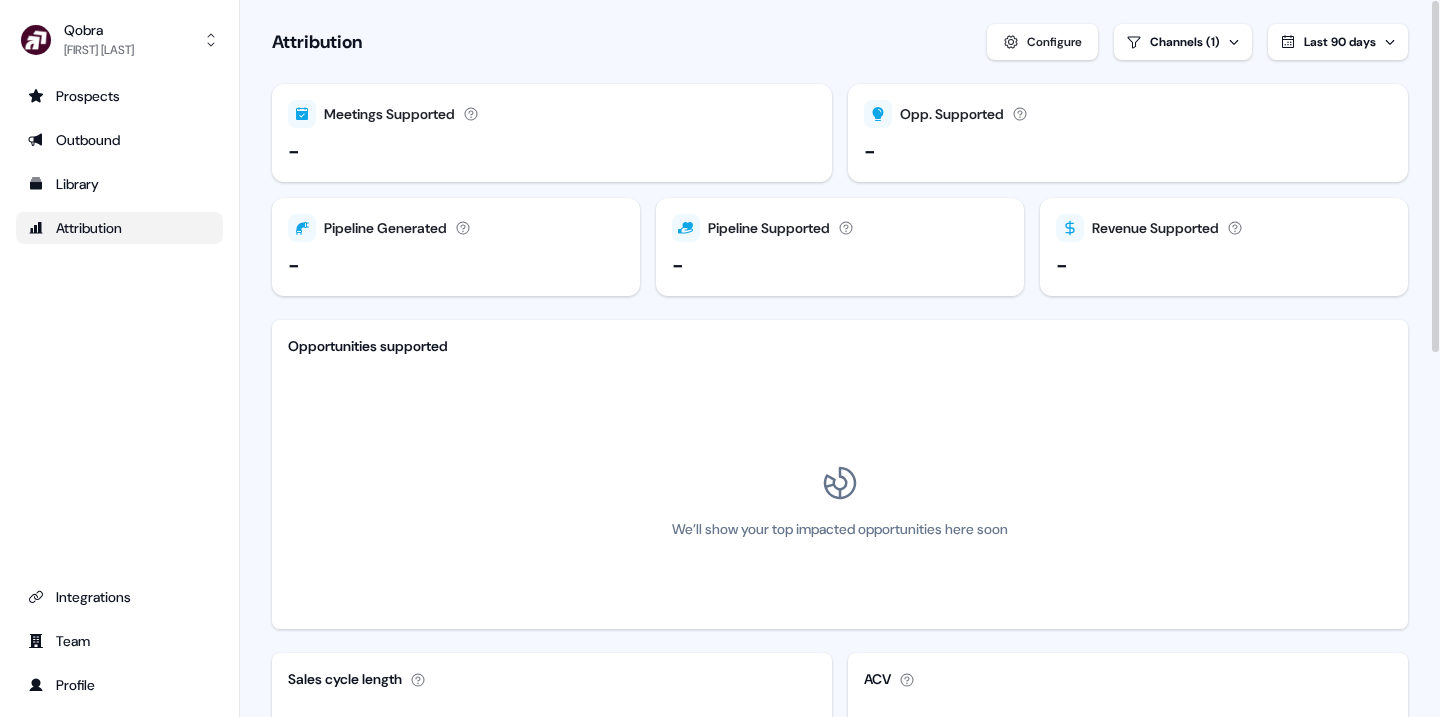 click on "For the best experience switch devices to a bigger screen. Go to Userled.io Qobra Marwen Makni Prospects Outbound Library Attribution Integrations Team Profile Dashboard setup To show attribution data we need to understand a bit about your sales pipeline in your CRM. CRM Salesforce Pipeline Qobra Sales Process Select which pipeline stages represent Closed won and Closed lost opportunities in your sales pipeline. Closed won Closed Won Closed lost Closed Lost Cancel Save Loading... Attribution Configure Channels   (1) Last 90 days Meetings Supported Meetings over the selected time frame,
which had a Userled touchpoint in the attribution window. - Opp. Supported Active opportunities over the selected time frame,
which had a Userled touchpoint in the attribution window. - Pipeline Generated The total value of active opportunities over the selected time frame,
which had a Userled touchpoint before the opportunity was created,
but within the attribution window. - Pipeline Supported - Revenue Supported - ACV Page  1" at bounding box center (720, 358) 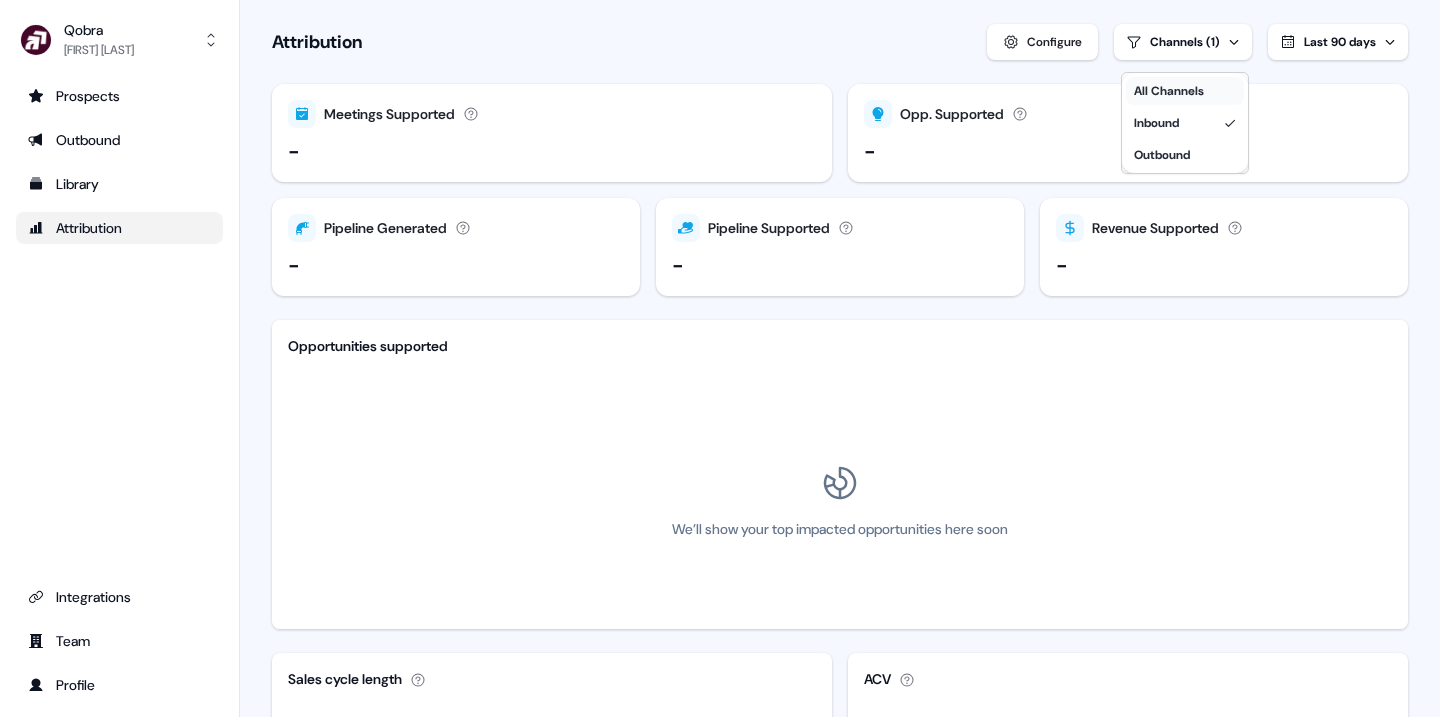 click on "All Channels" at bounding box center (1169, 91) 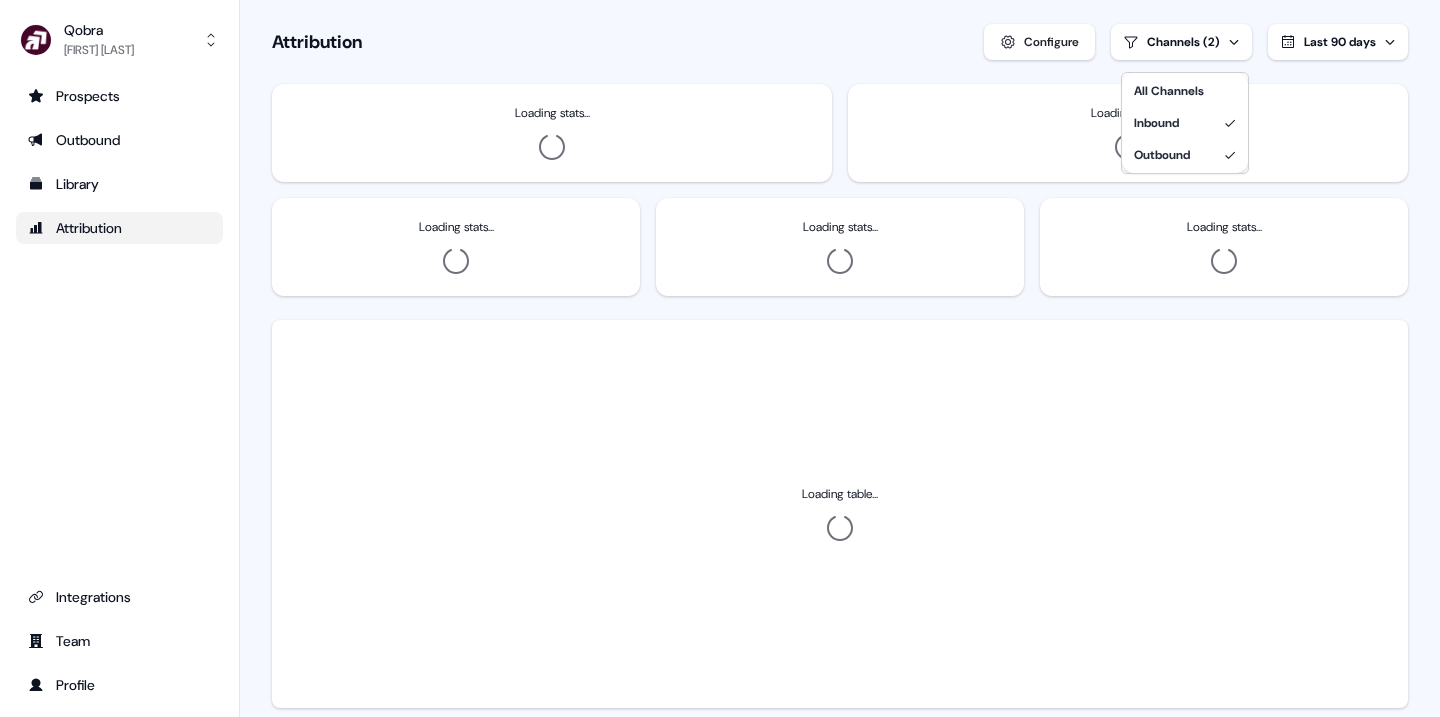 click on "For the best experience switch devices to a bigger screen. Go to Userled.io Qobra Marwen Makni Prospects Outbound Library Attribution Integrations Team Profile Dashboard setup To show attribution data we need to understand a bit about your sales pipeline in your CRM. CRM Salesforce Pipeline Qobra Sales Process Select which pipeline stages represent Closed won and Closed lost opportunities in your sales pipeline. Closed won Closed Won Closed lost Closed Lost Cancel Save Loading... Attribution Configure Channels (2) Last 90 days Loading stats... Loading stats... Loading stats... Loading stats... Loading stats... Loading table... Loading chart... Loading chart... Experience engagement Page 1 / 2 Experience Accounts engaged Sessions Visitors Last activity EN - LP Product Engage 52 97 78 about 5 hours EN - LP [2] 81 133 115 about 5 hours EN - LP Product Engage (Statement) [2] 49 77 60 3 days FR - LP [2] 19 33 27 3 days FR - LP Product Engage (Statement) 20 50 30 5 days FR - Product Engage [3] 8 15 10 7 days 7 7" at bounding box center [720, 358] 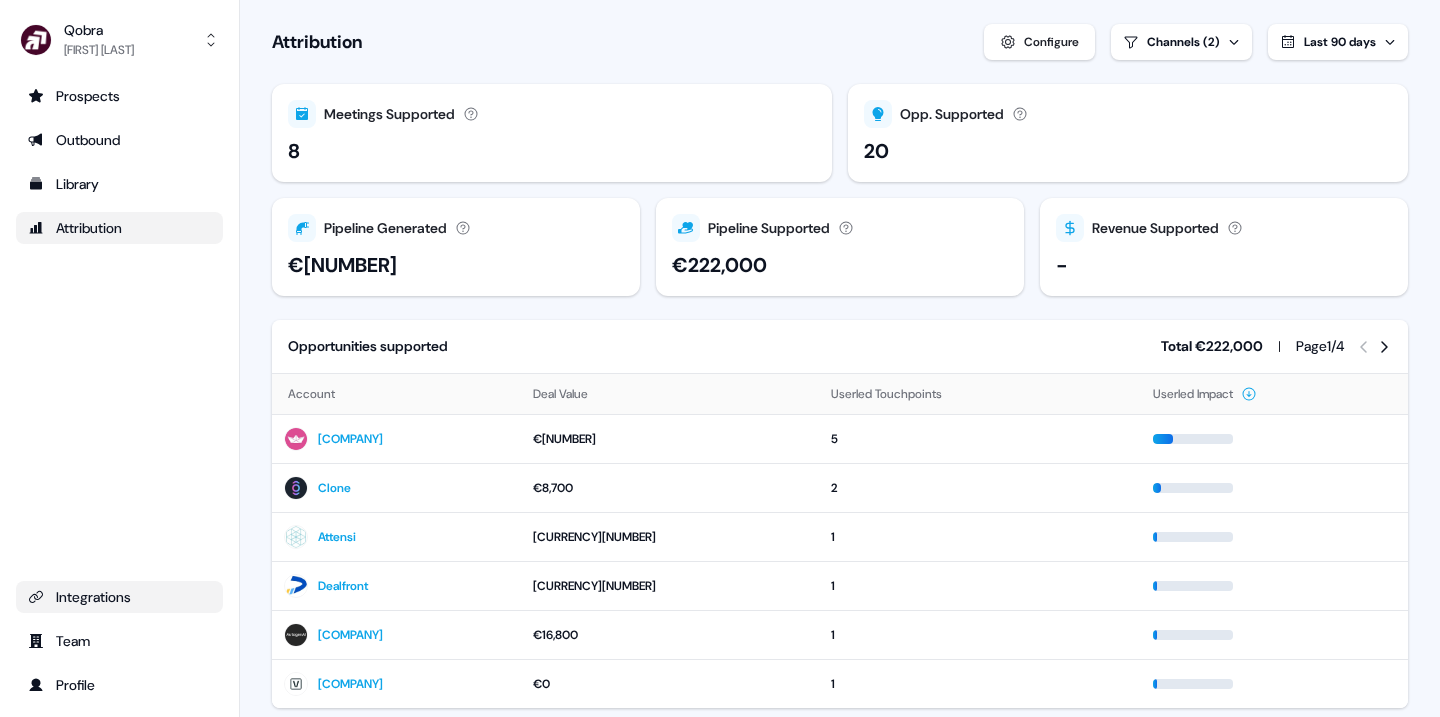 click on "Integrations" at bounding box center (119, 597) 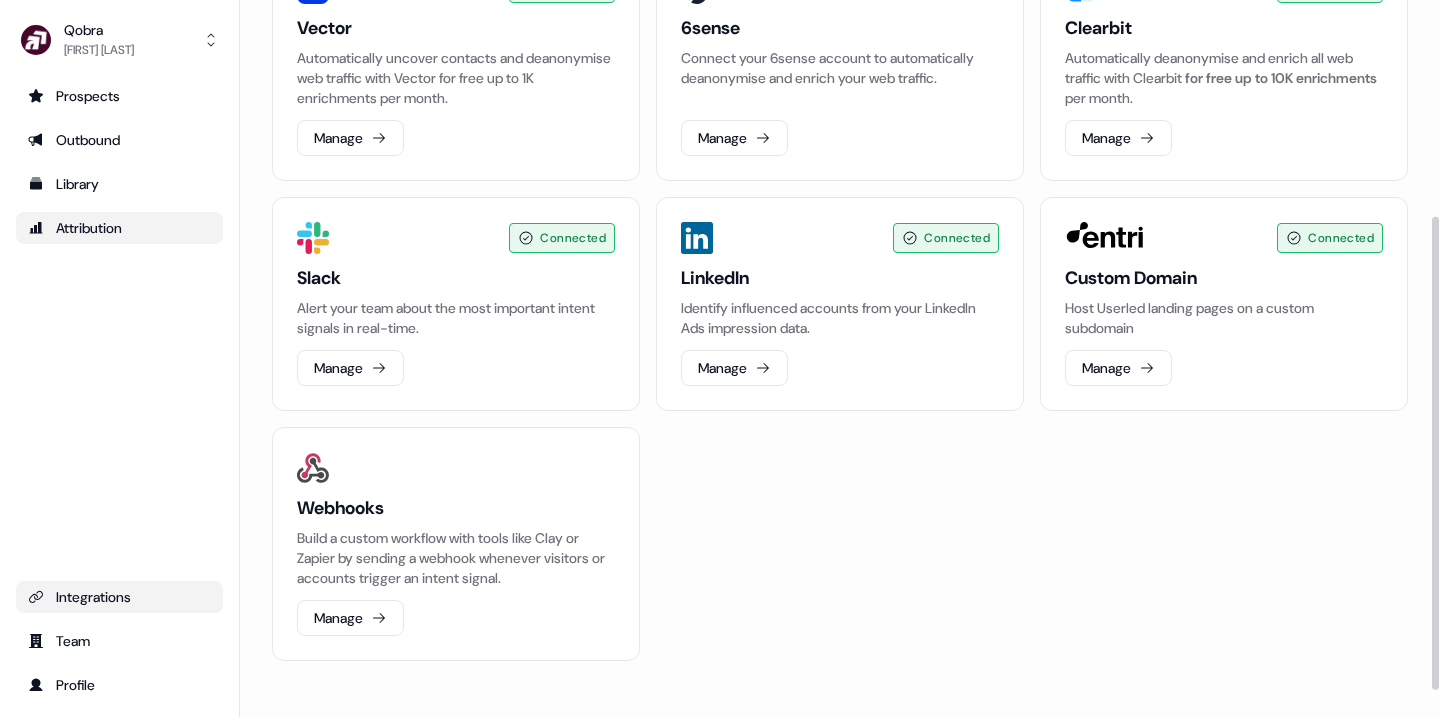 scroll, scrollTop: 0, scrollLeft: 0, axis: both 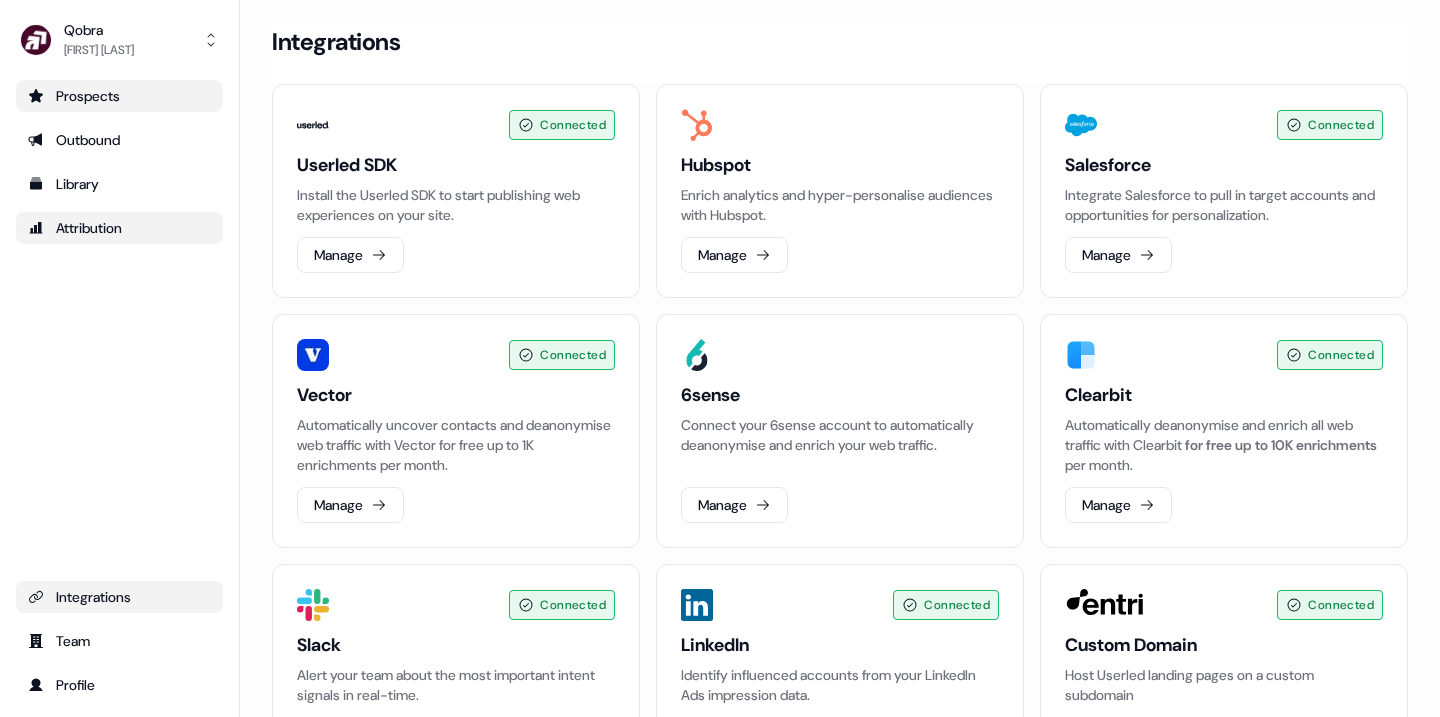 click on "Prospects" at bounding box center [119, 96] 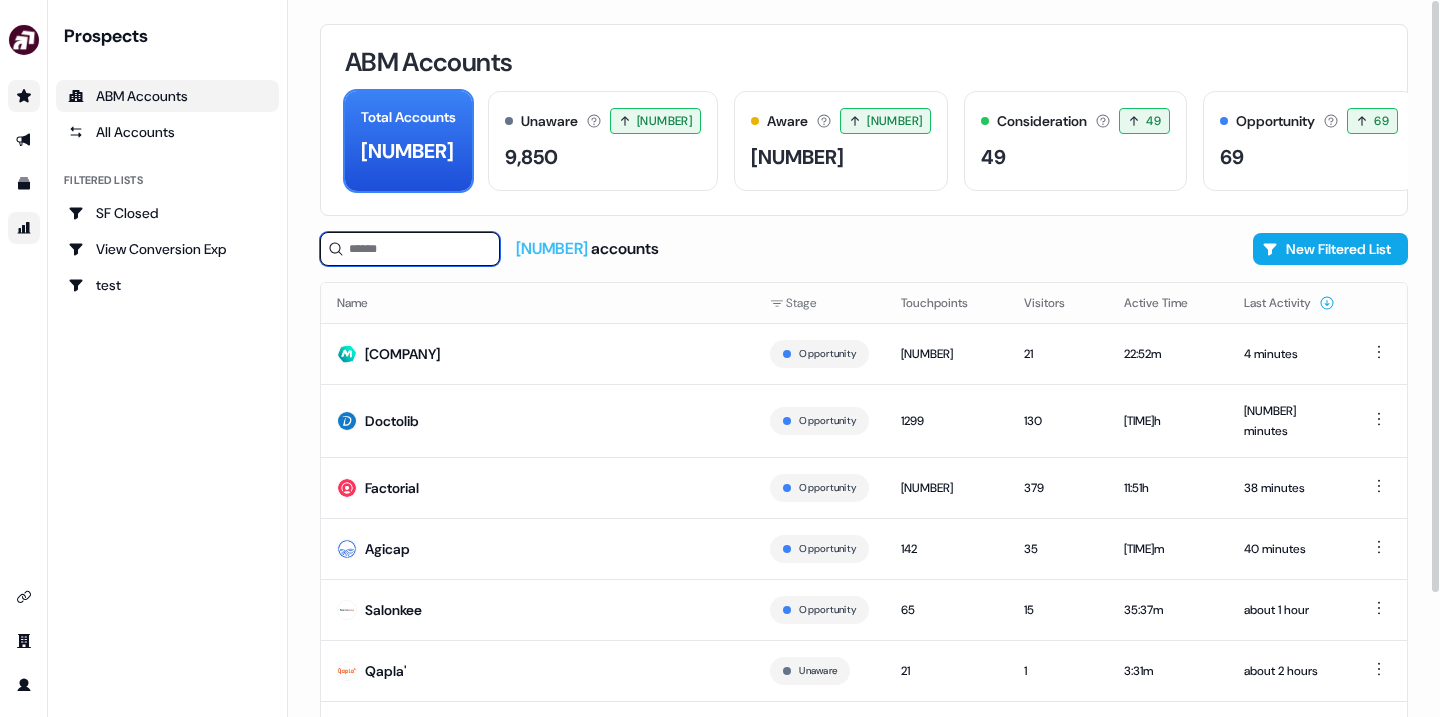 click at bounding box center (410, 249) 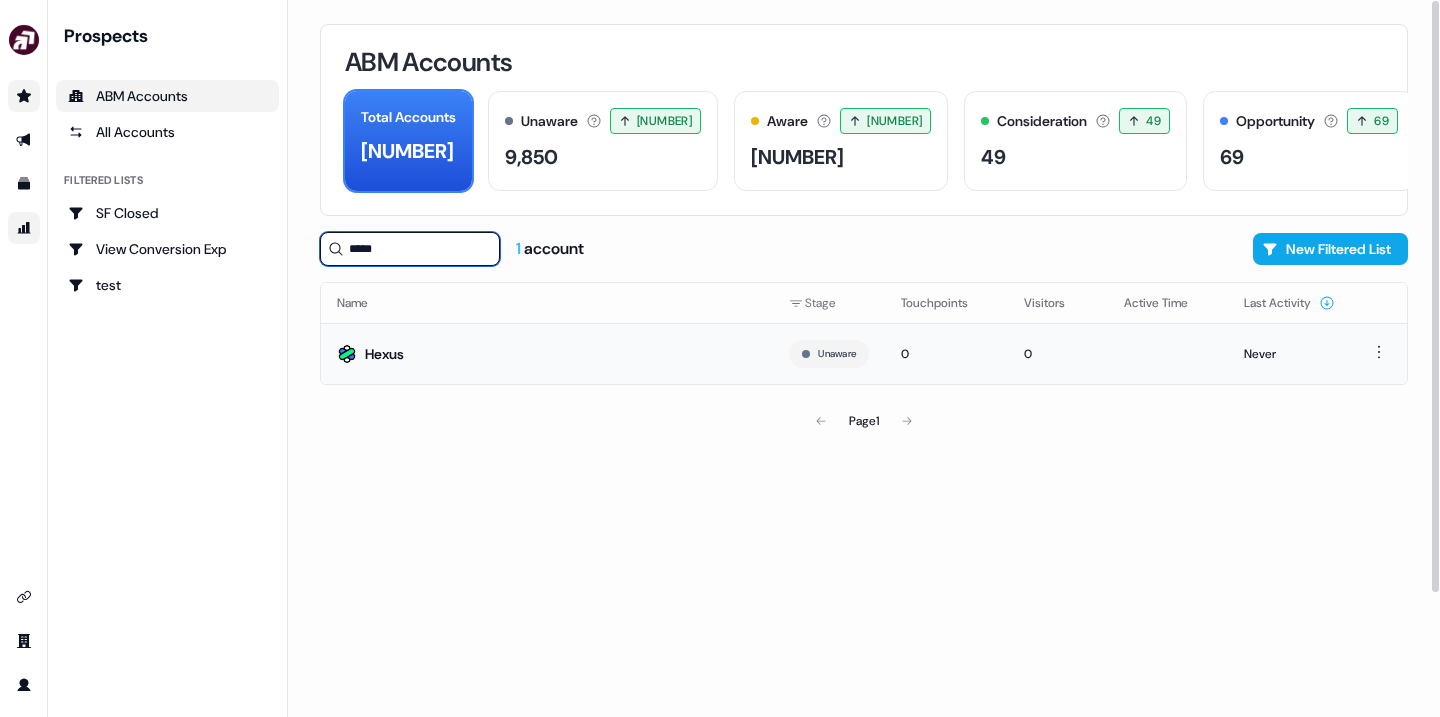 type on "*****" 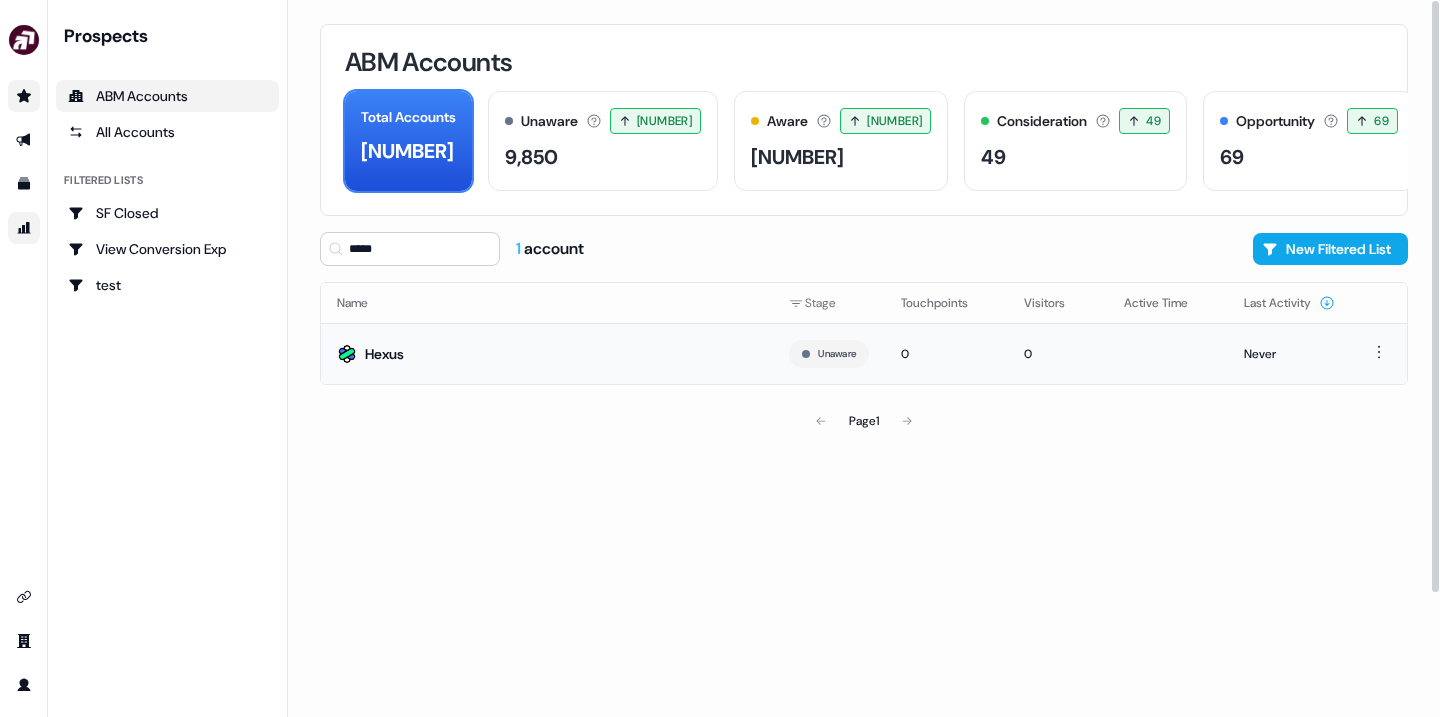 click on "Hexus" at bounding box center (547, 353) 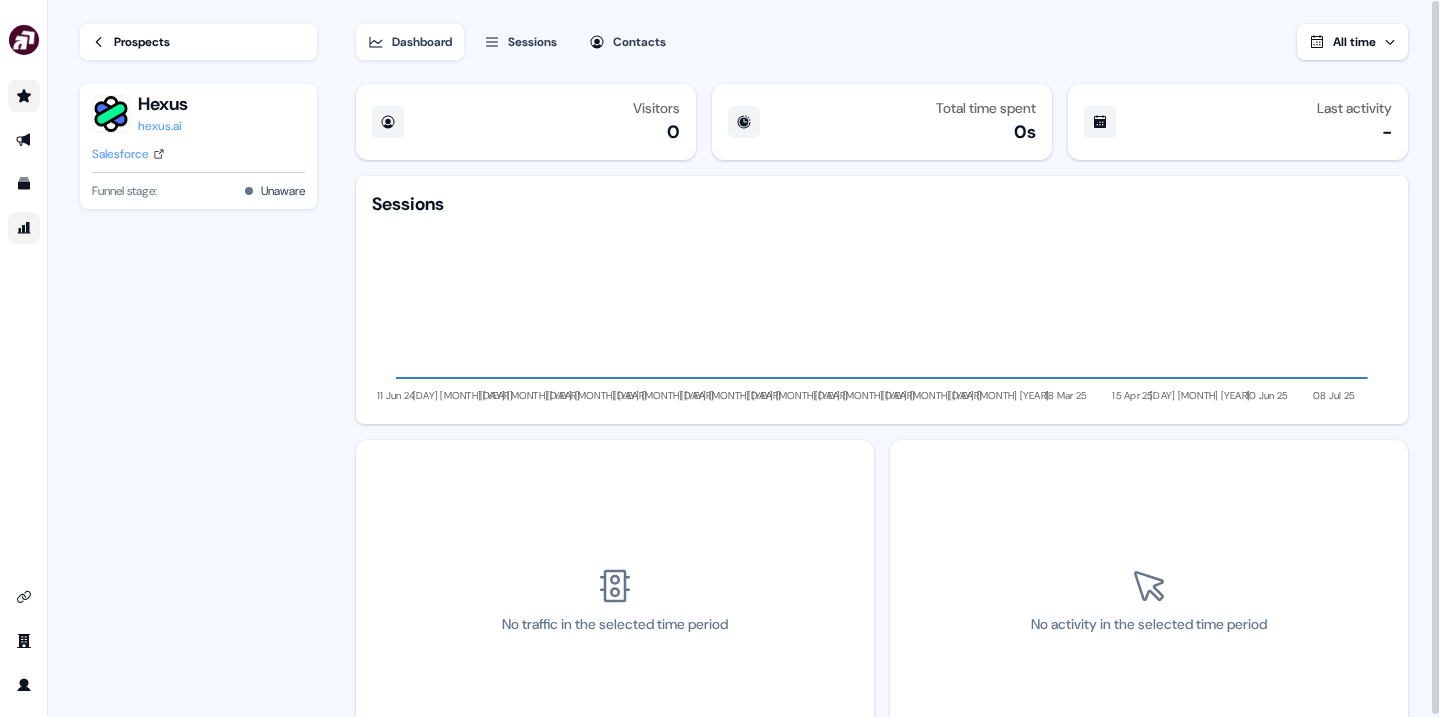 click on "Sessions" at bounding box center [520, 42] 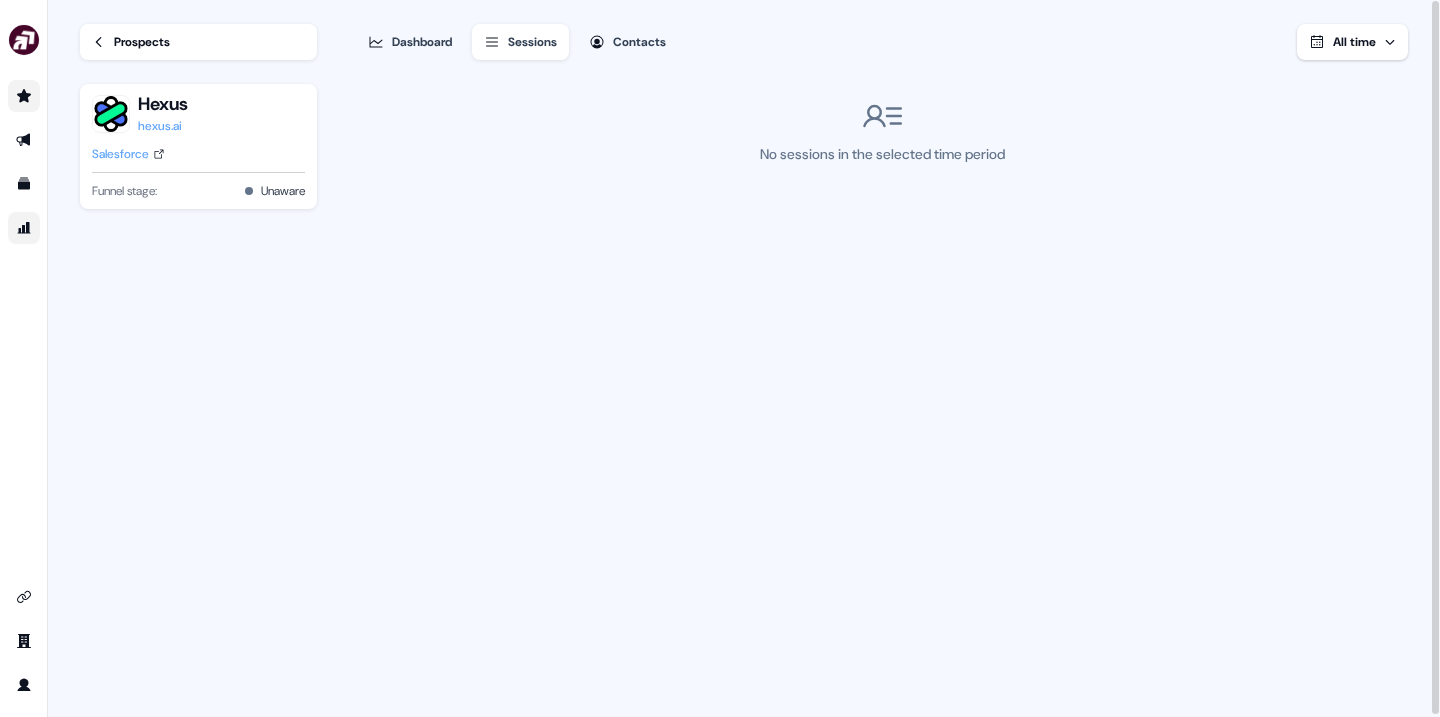 click on "All time" at bounding box center [1354, 42] 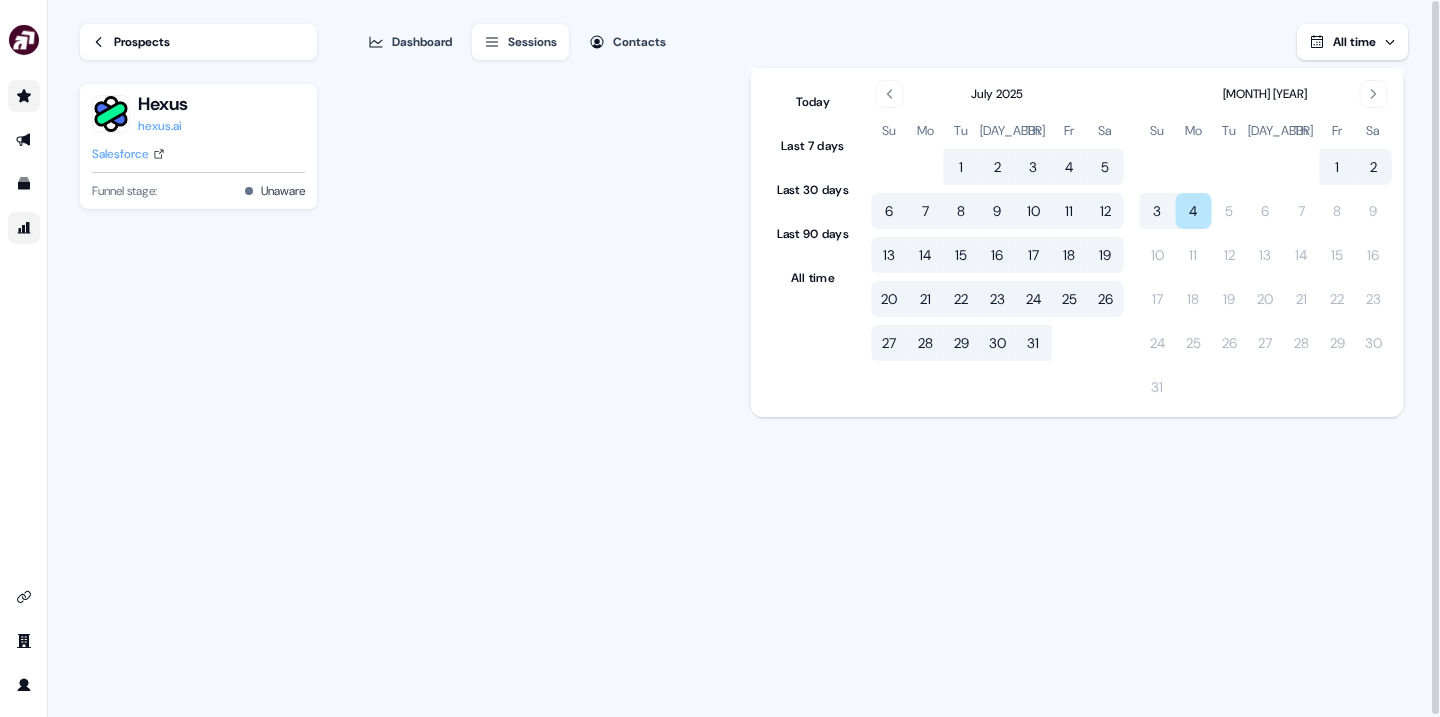 click on "Dashboard Sessions Contacts All time" at bounding box center (882, 30) 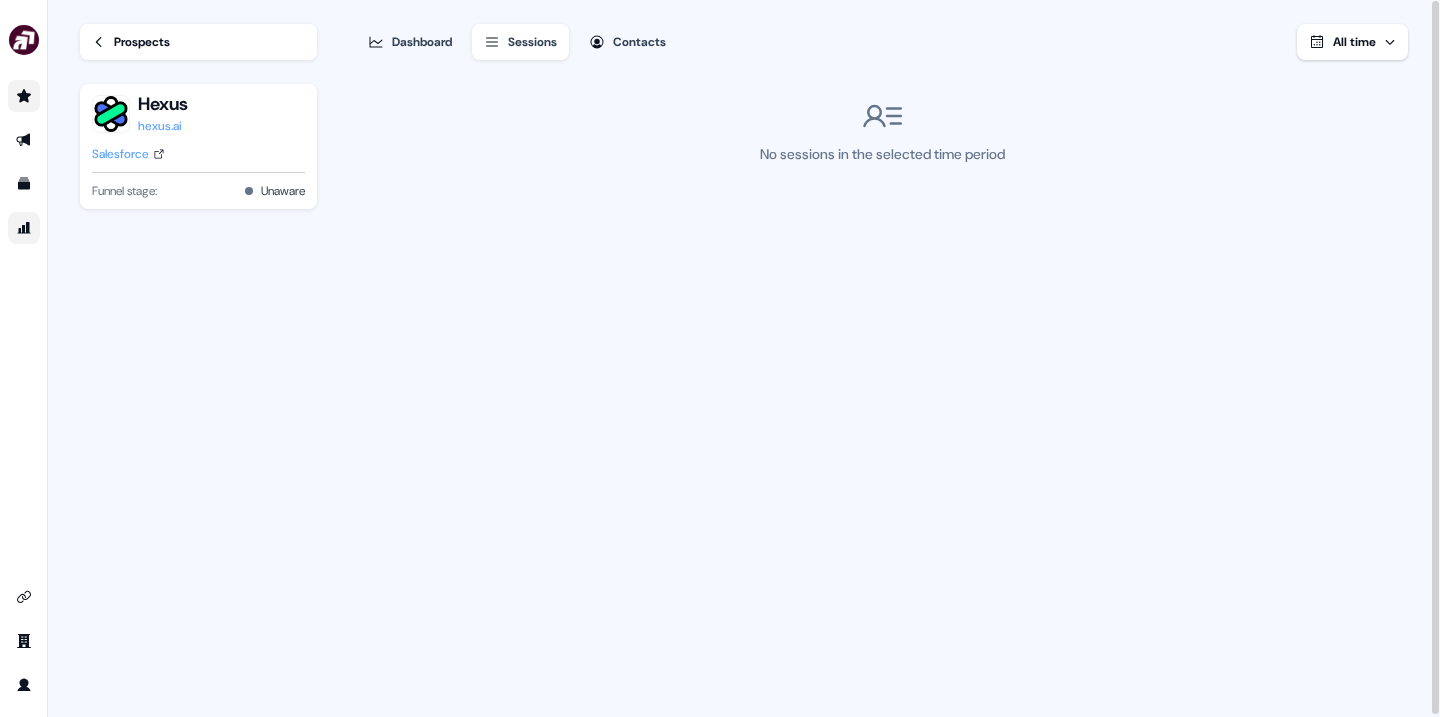 click on "Contacts" at bounding box center (639, 42) 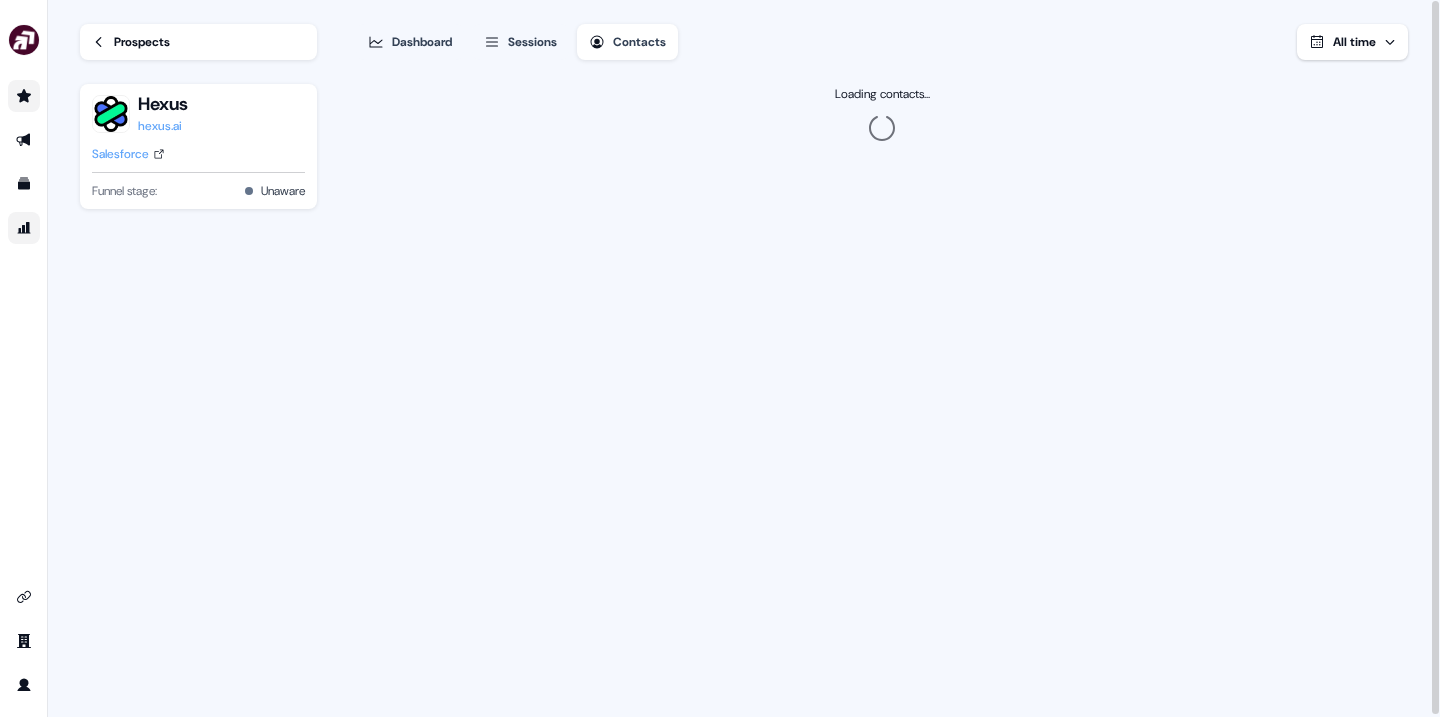 click 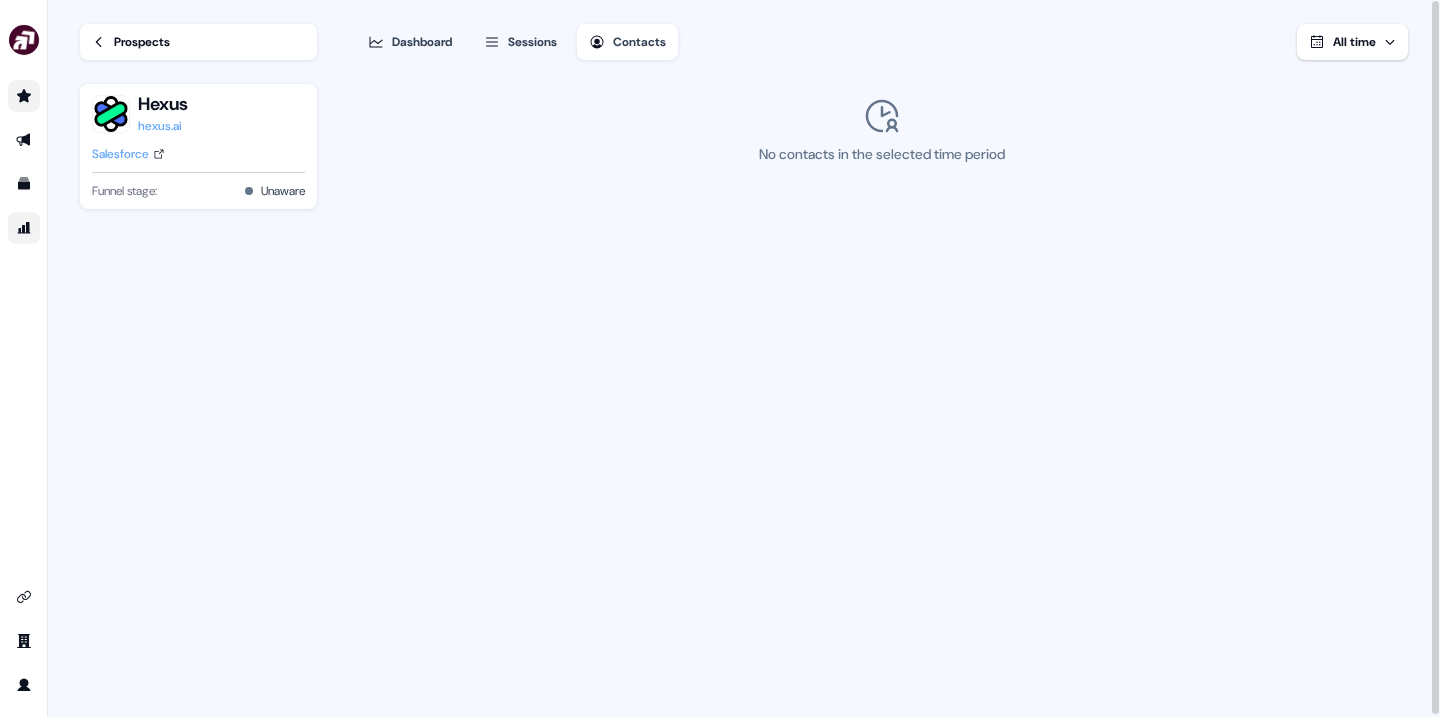 click on "Dashboard Sessions Contacts All time" at bounding box center [882, 30] 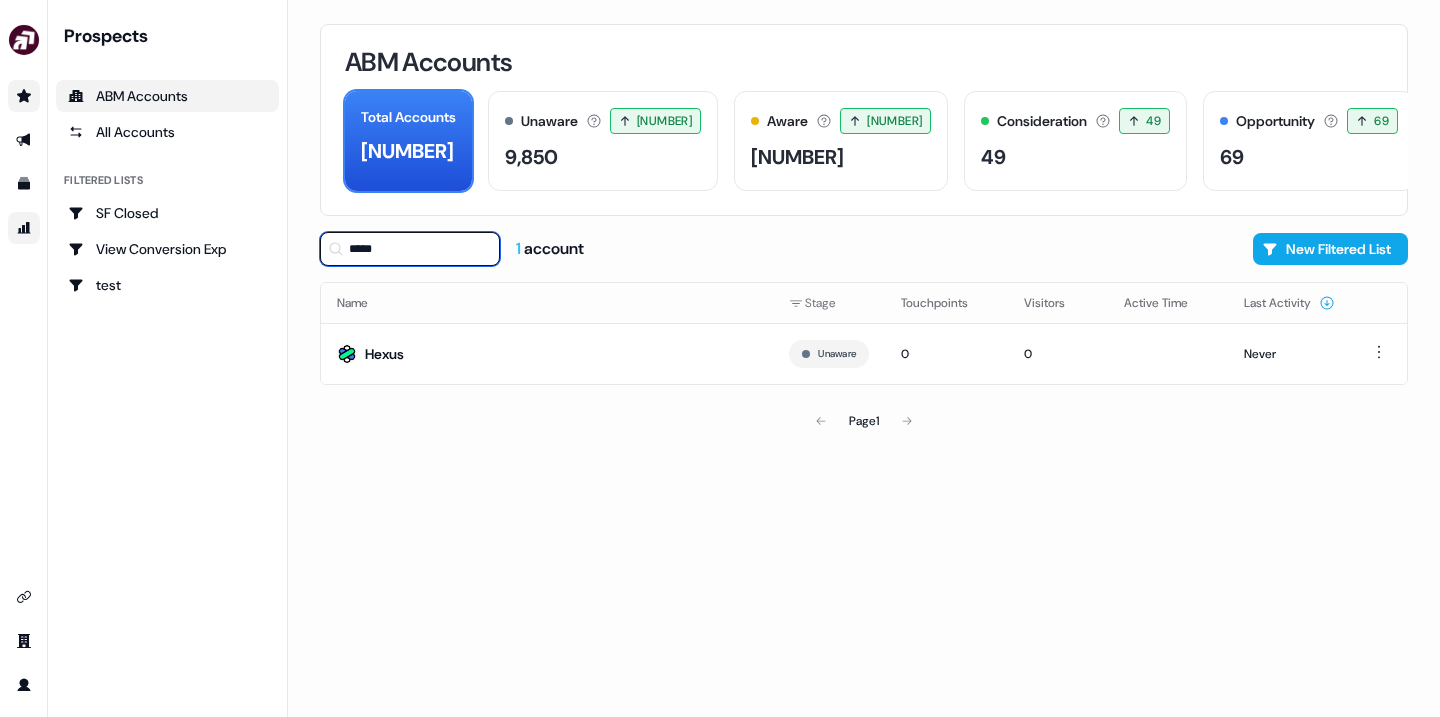 click on "*****" at bounding box center (410, 249) 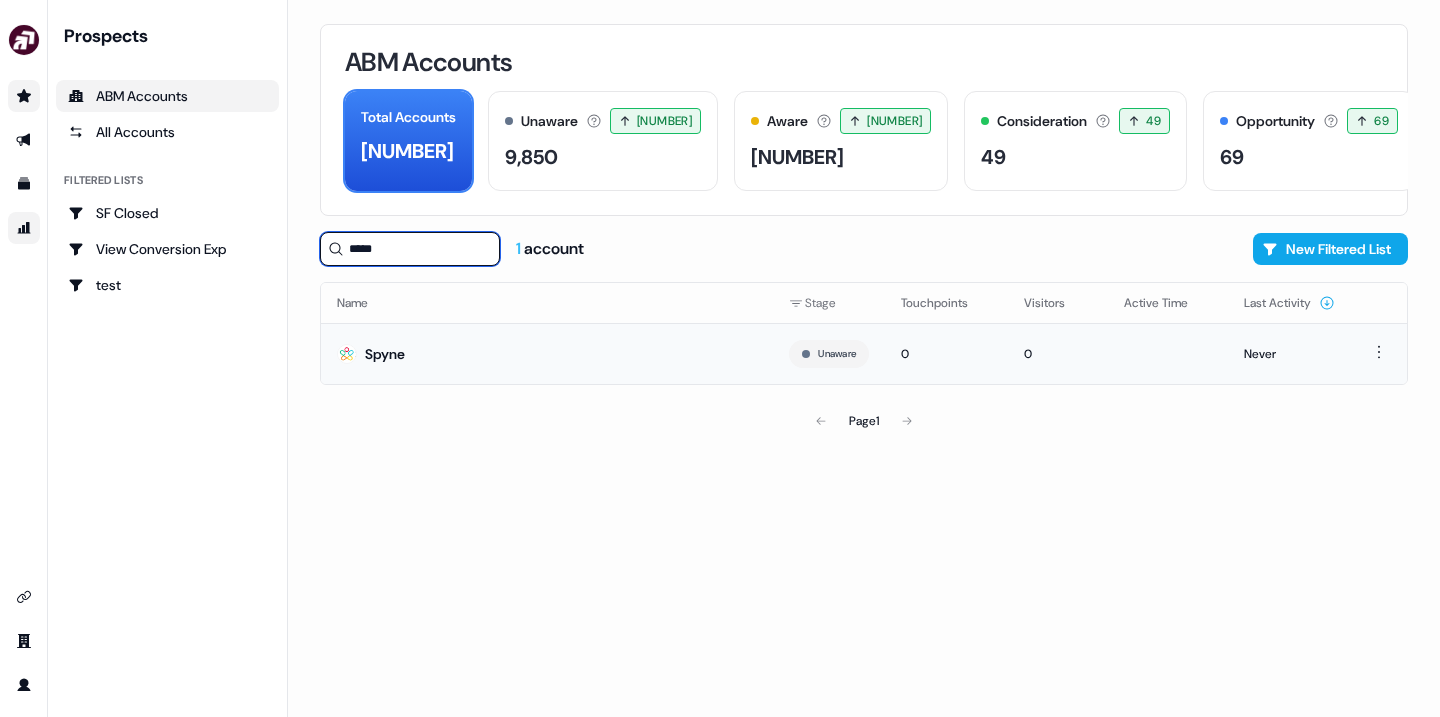 type on "*****" 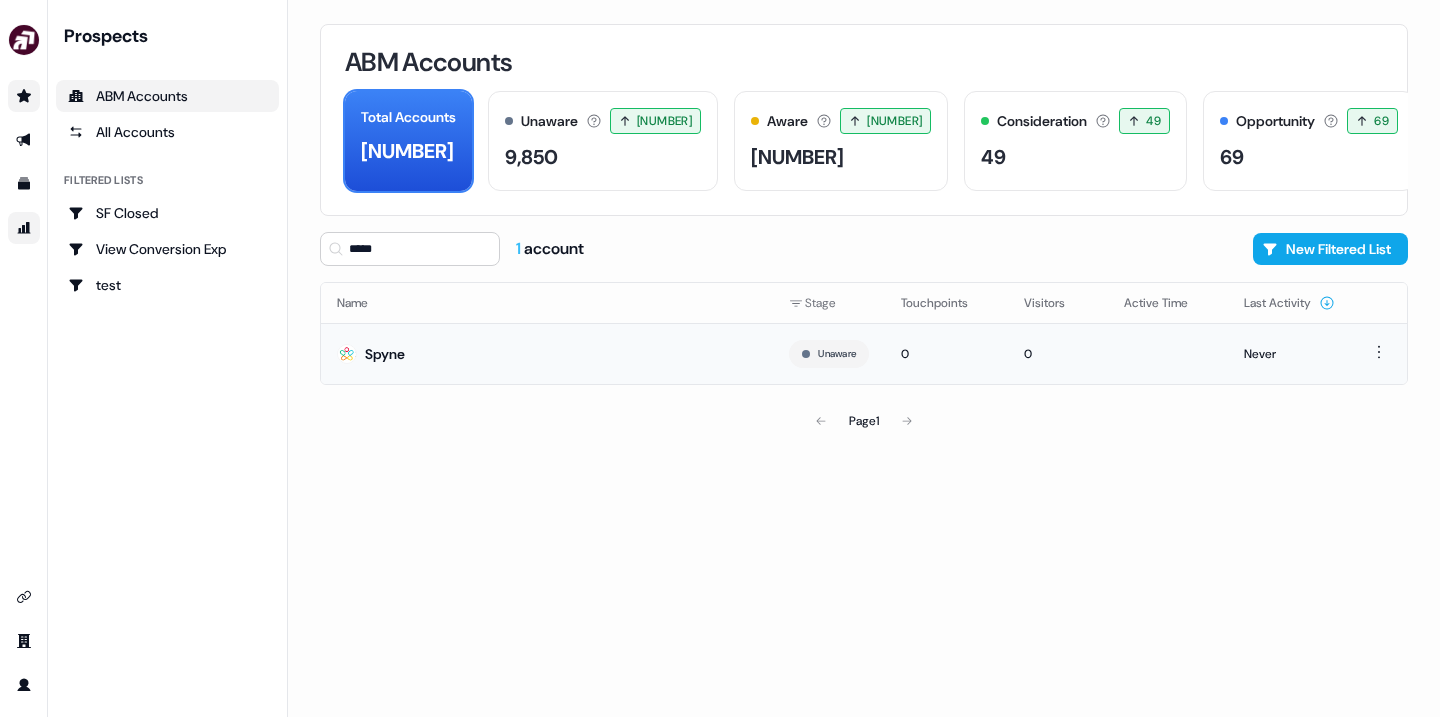click on "Spyne" at bounding box center [547, 353] 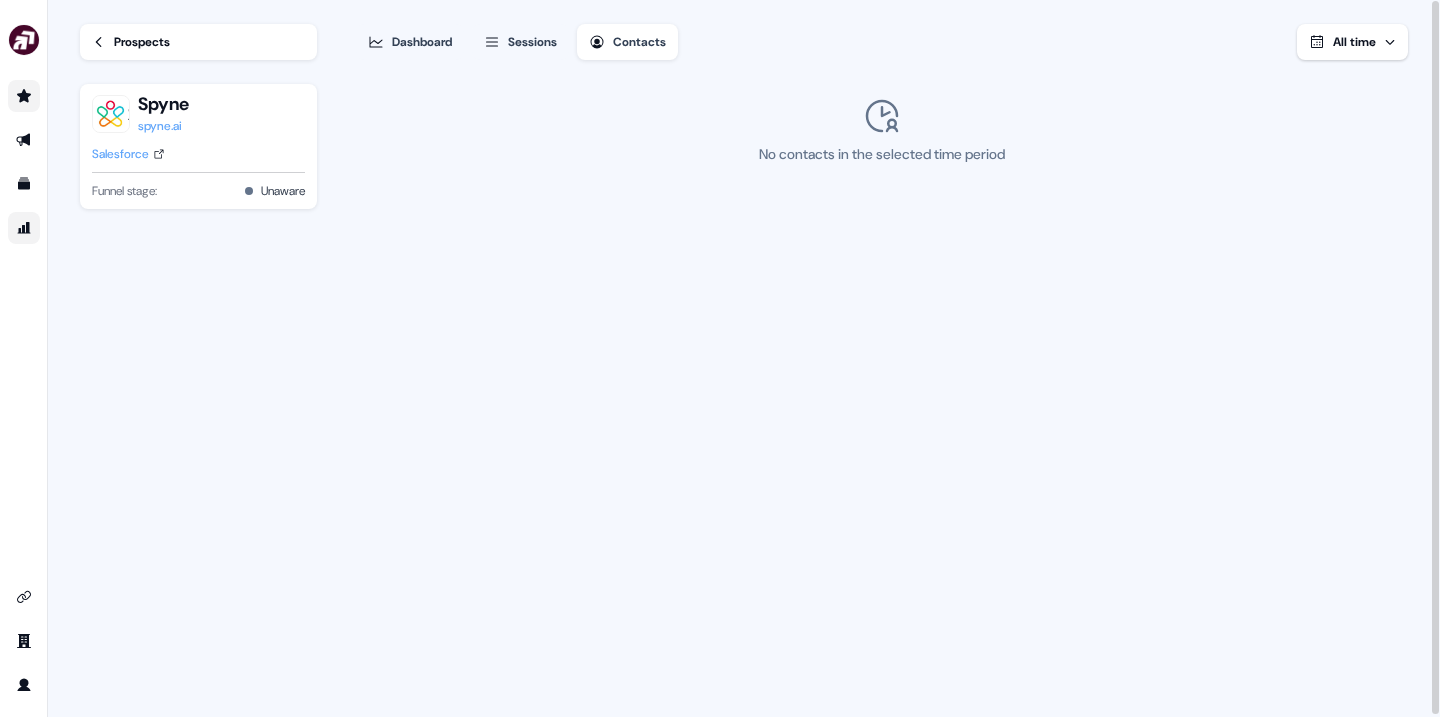 click on "All time" at bounding box center [1354, 42] 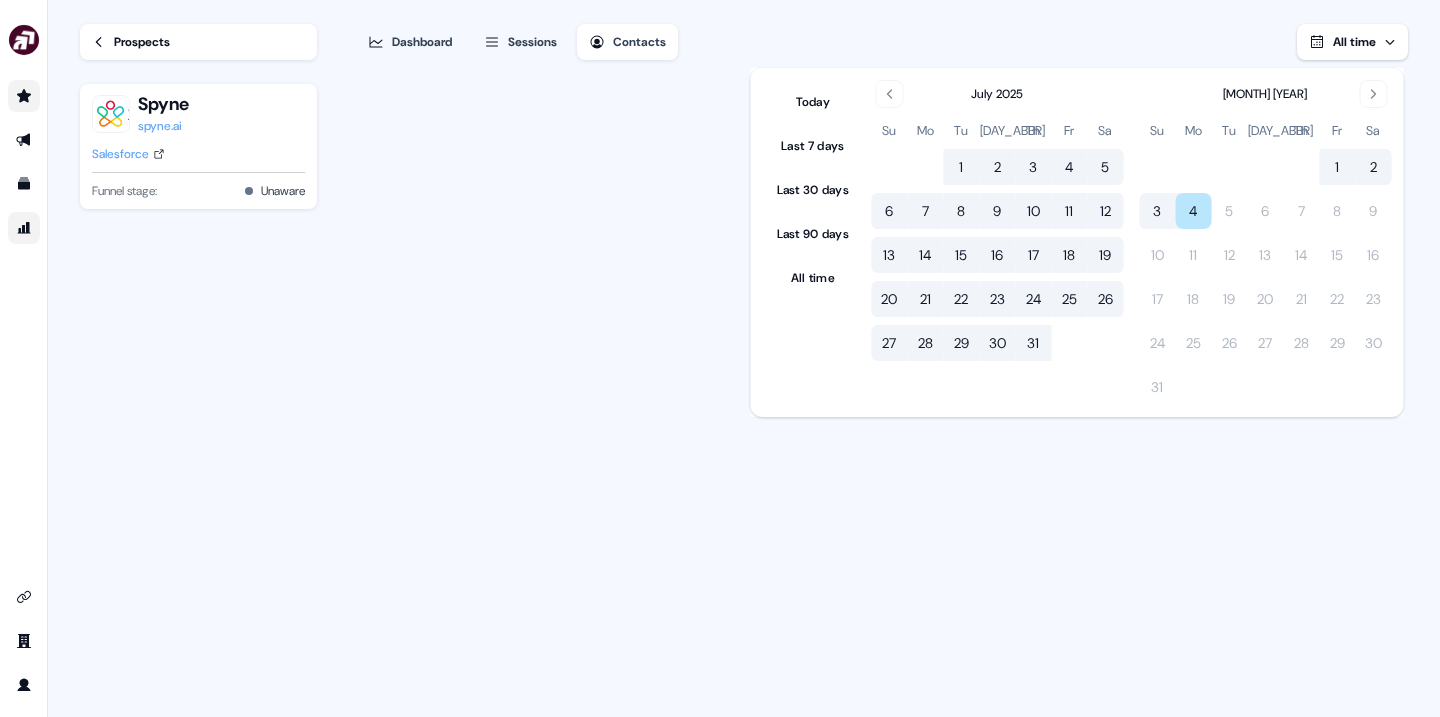 click on "1" at bounding box center (961, 167) 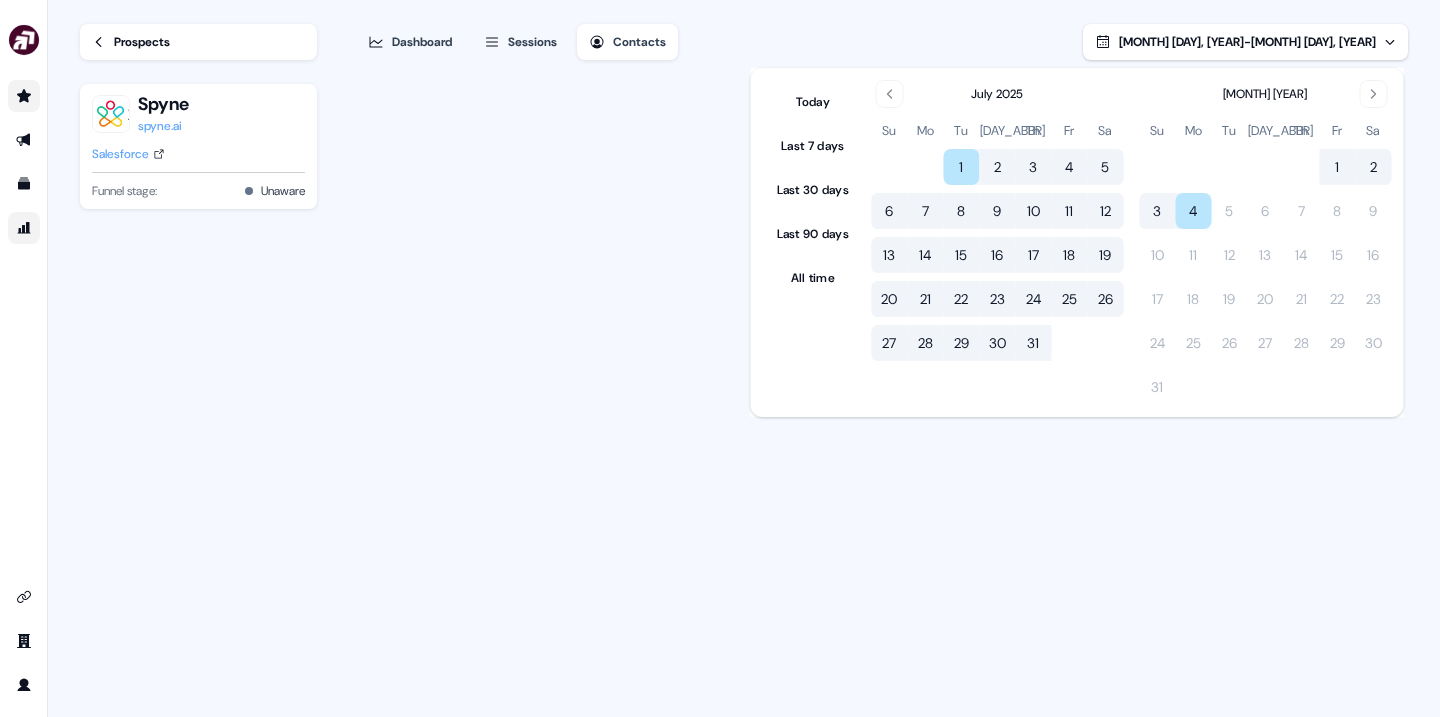 click on "4" at bounding box center (1193, 211) 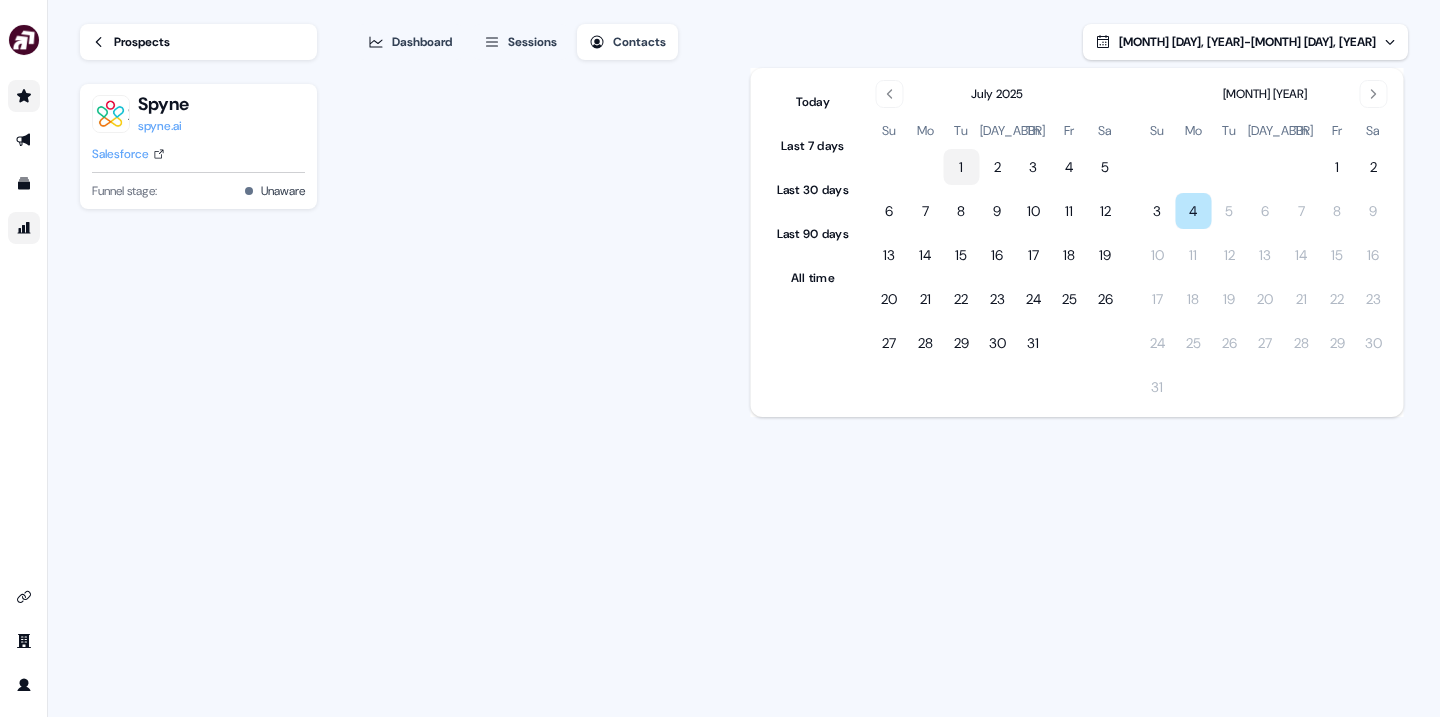 click on "1" at bounding box center (961, 167) 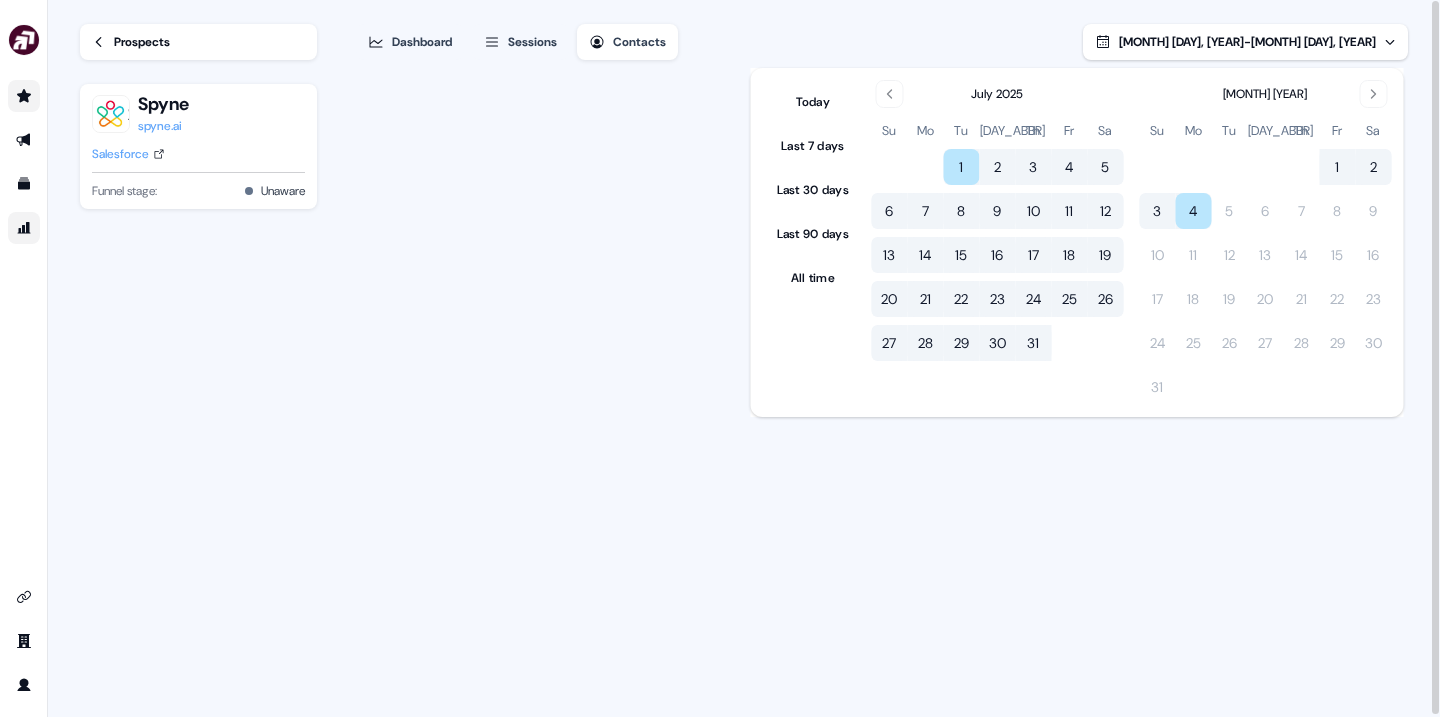 click on "Dashboard Sessions Contacts [MONTH] [DAY], [YEAR] - [MONTH] [DAY], [YEAR]" at bounding box center (882, 30) 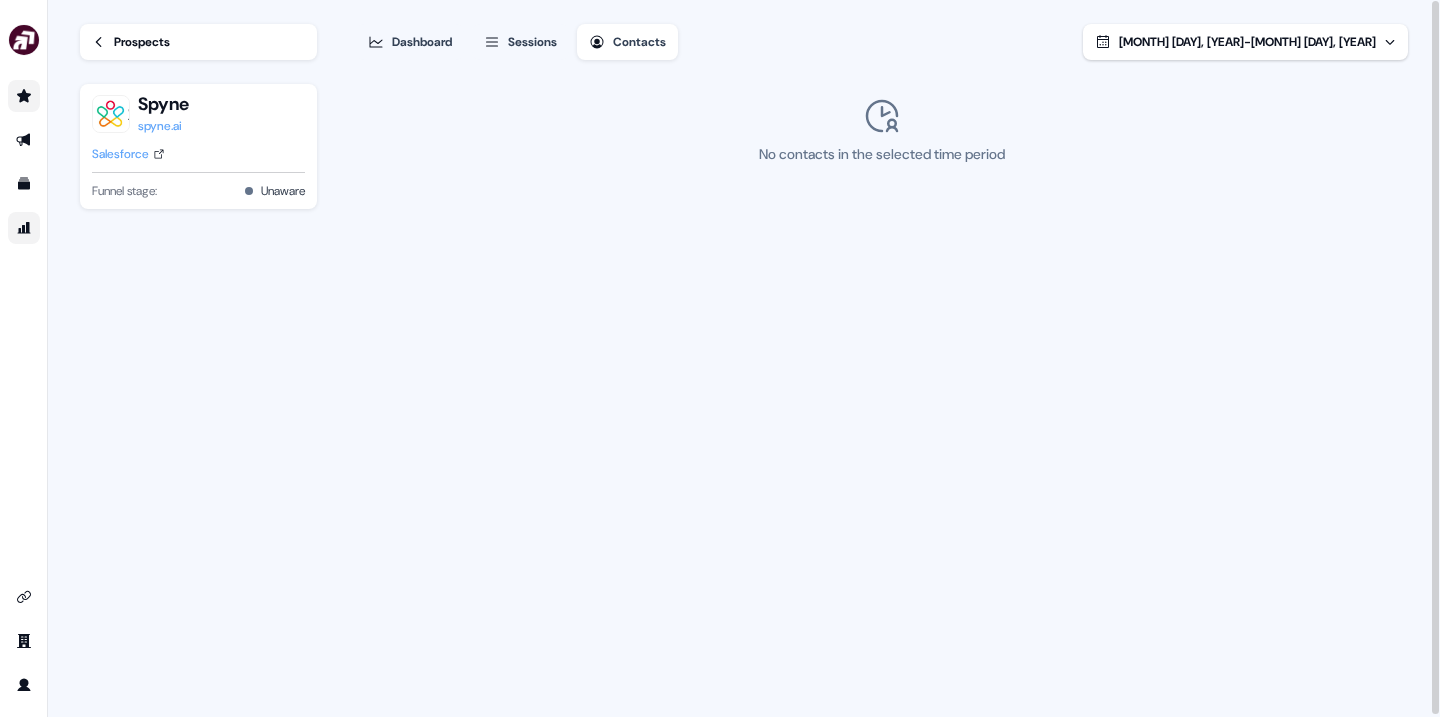 click on "Sessions" at bounding box center (532, 42) 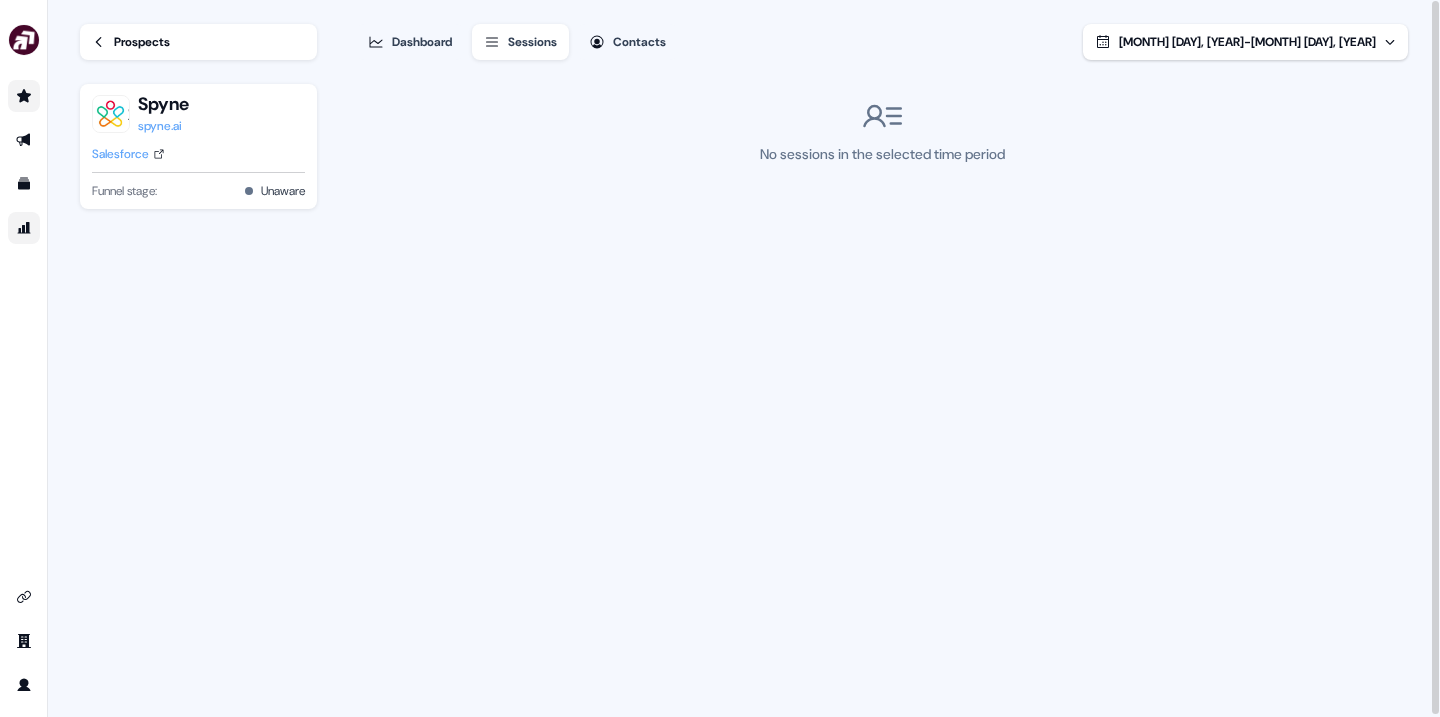 click on "Dashboard" at bounding box center (410, 42) 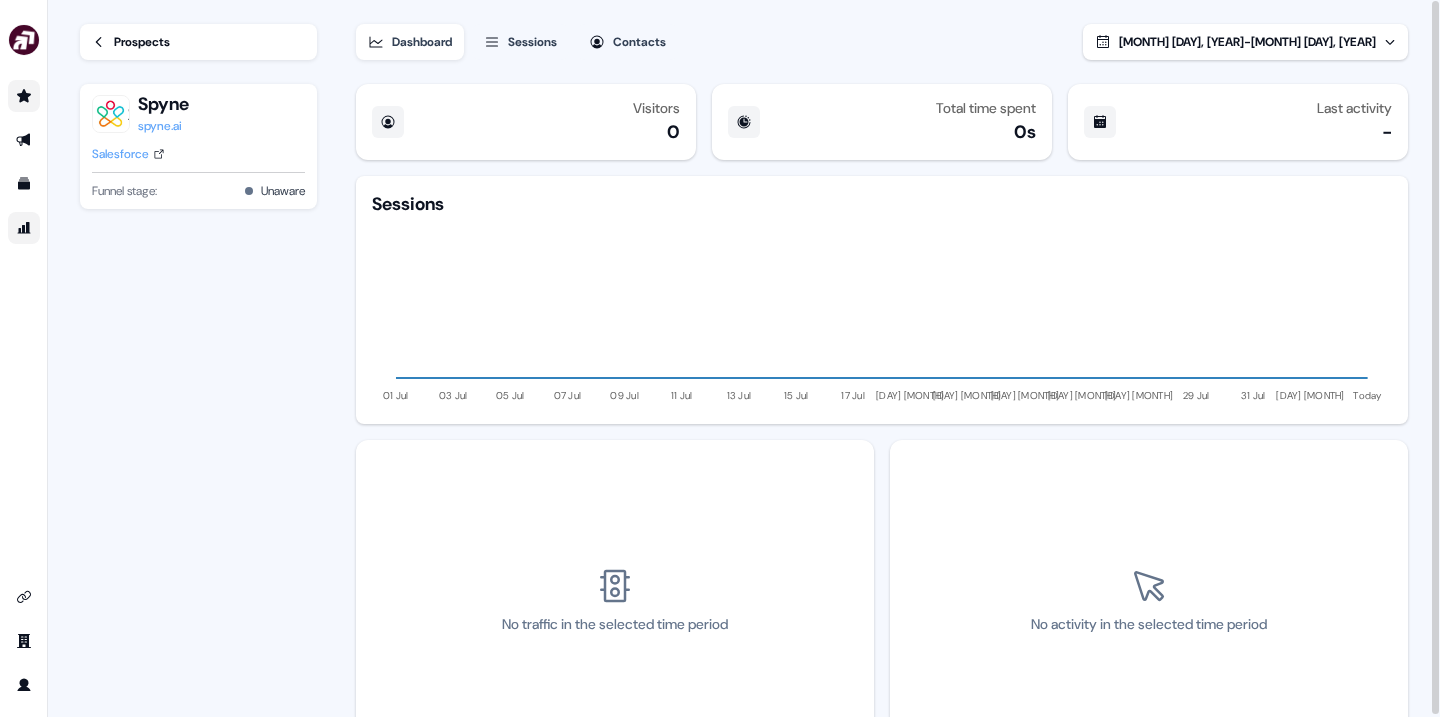 click at bounding box center (24, 96) 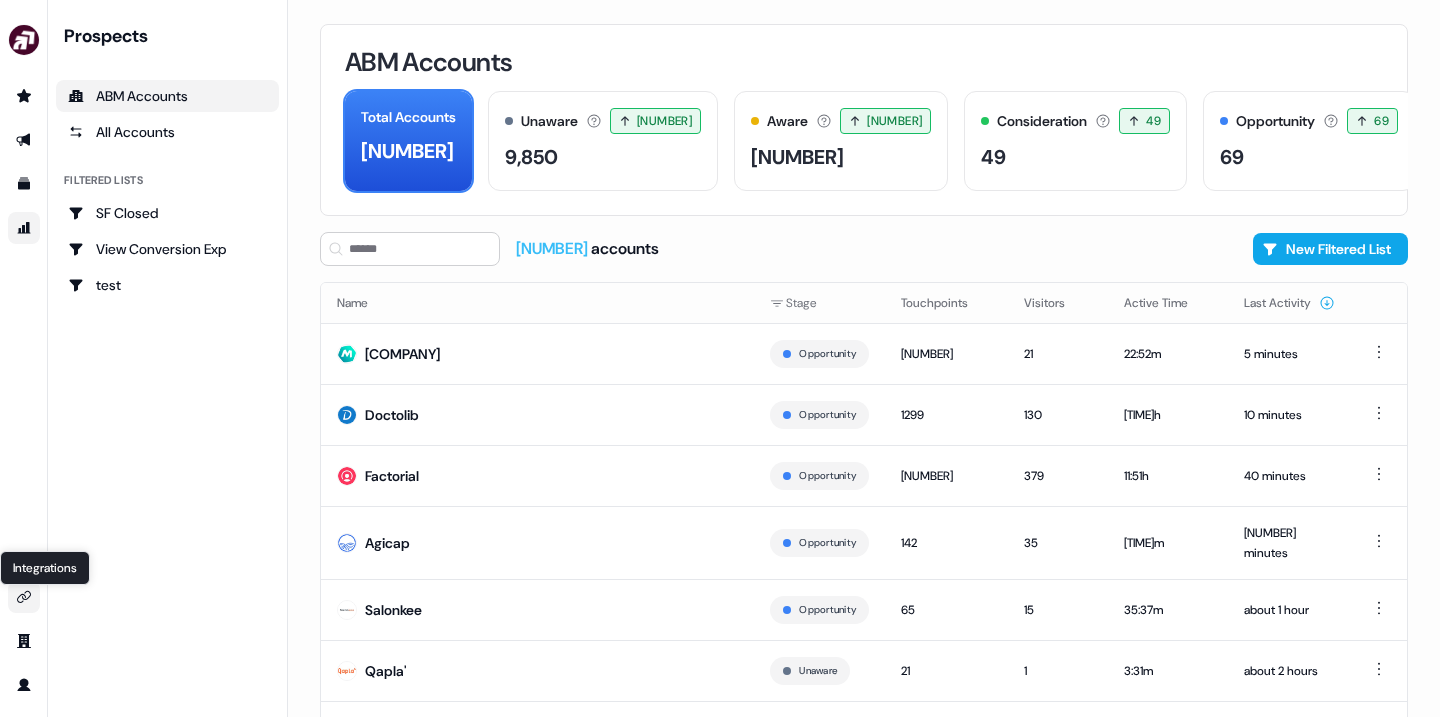 click 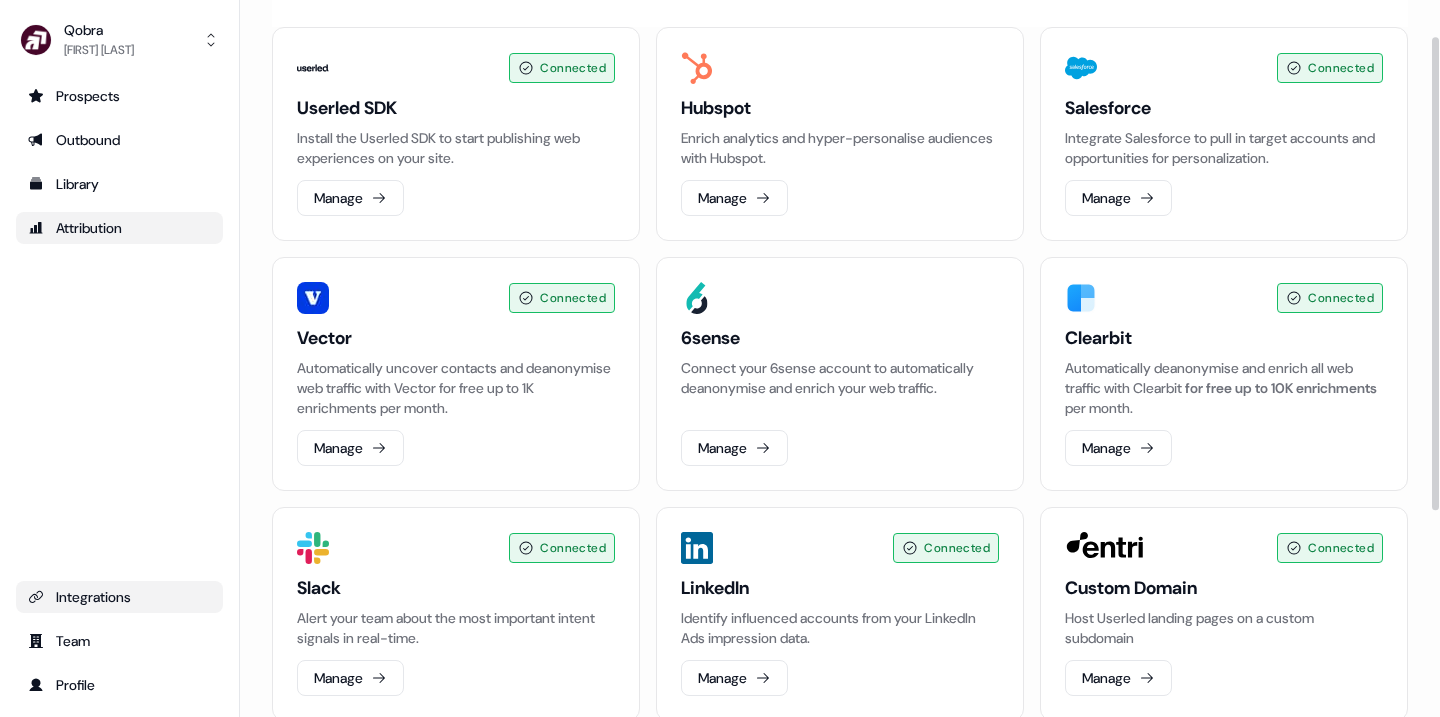 scroll, scrollTop: 55, scrollLeft: 0, axis: vertical 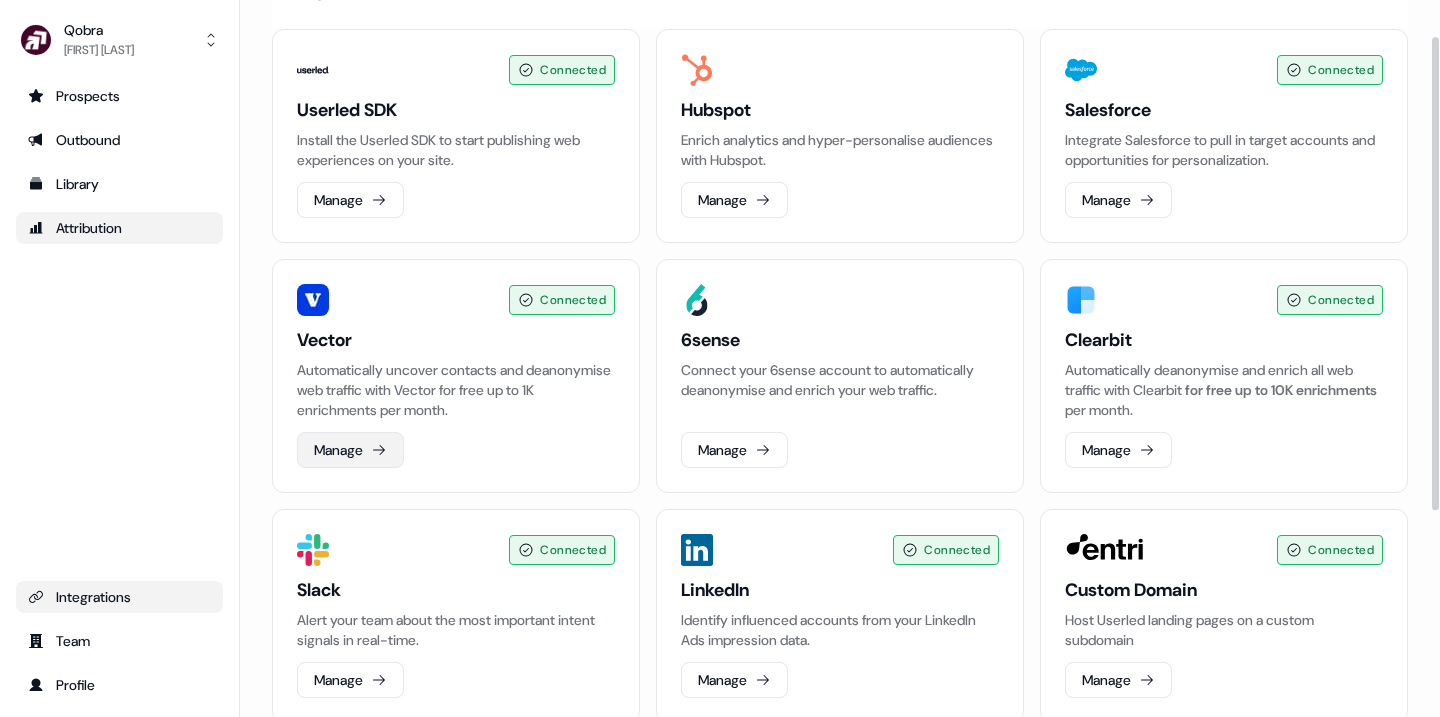 click on "Manage" at bounding box center (350, 450) 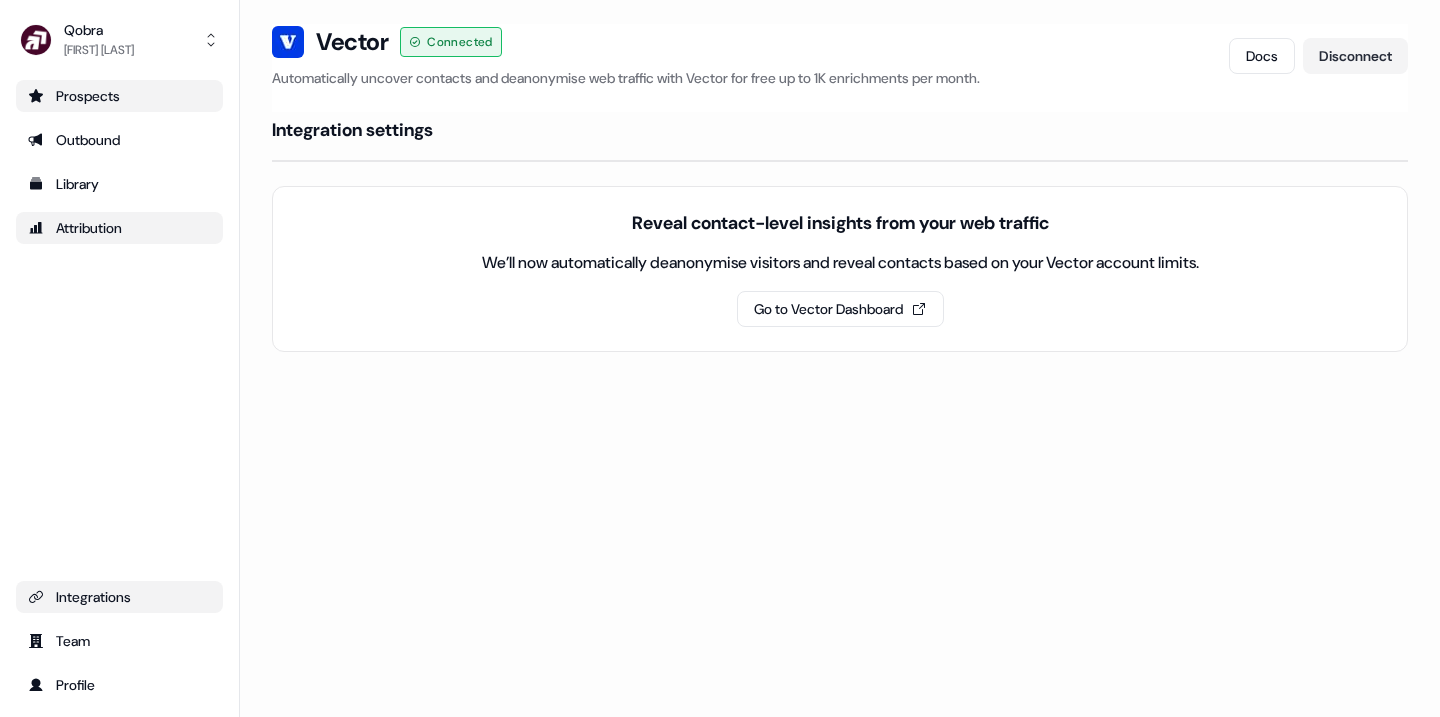 click on "Prospects" at bounding box center [119, 96] 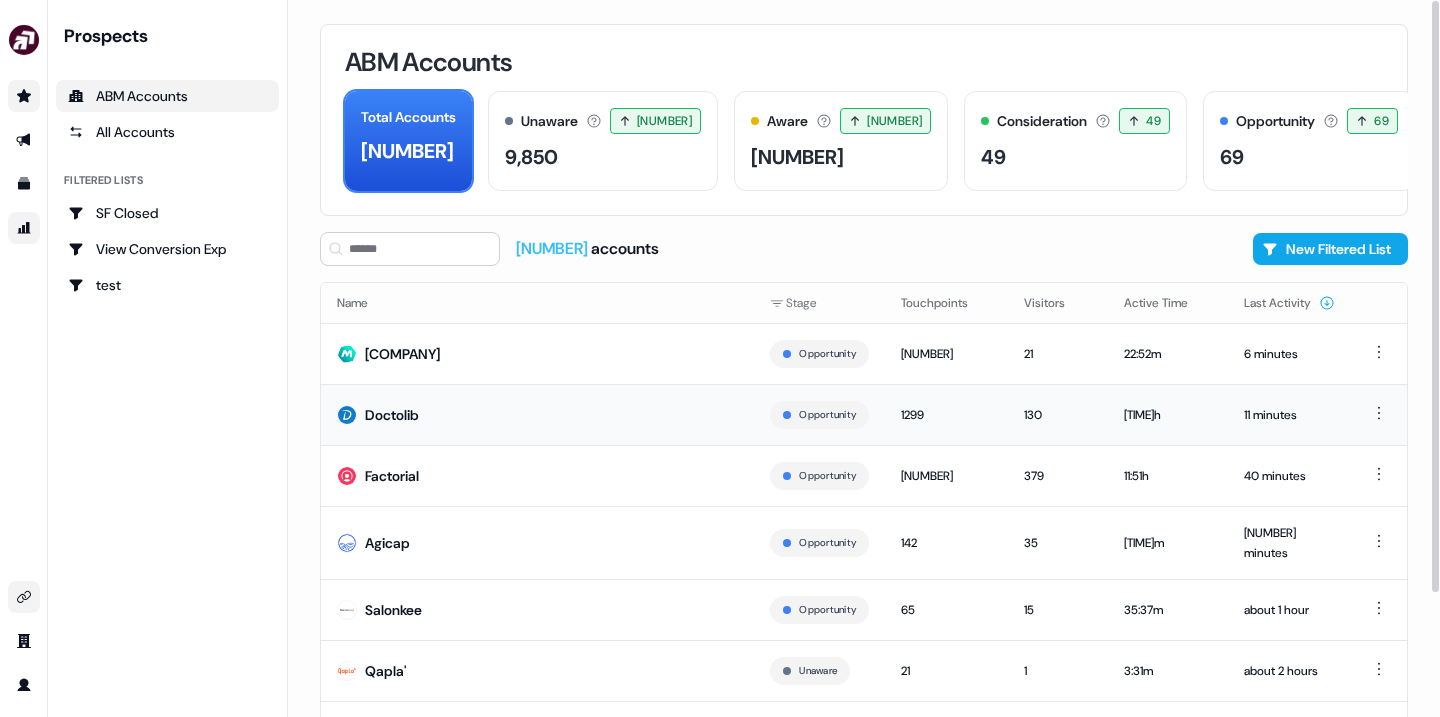 click on "Doctolib" at bounding box center [392, 415] 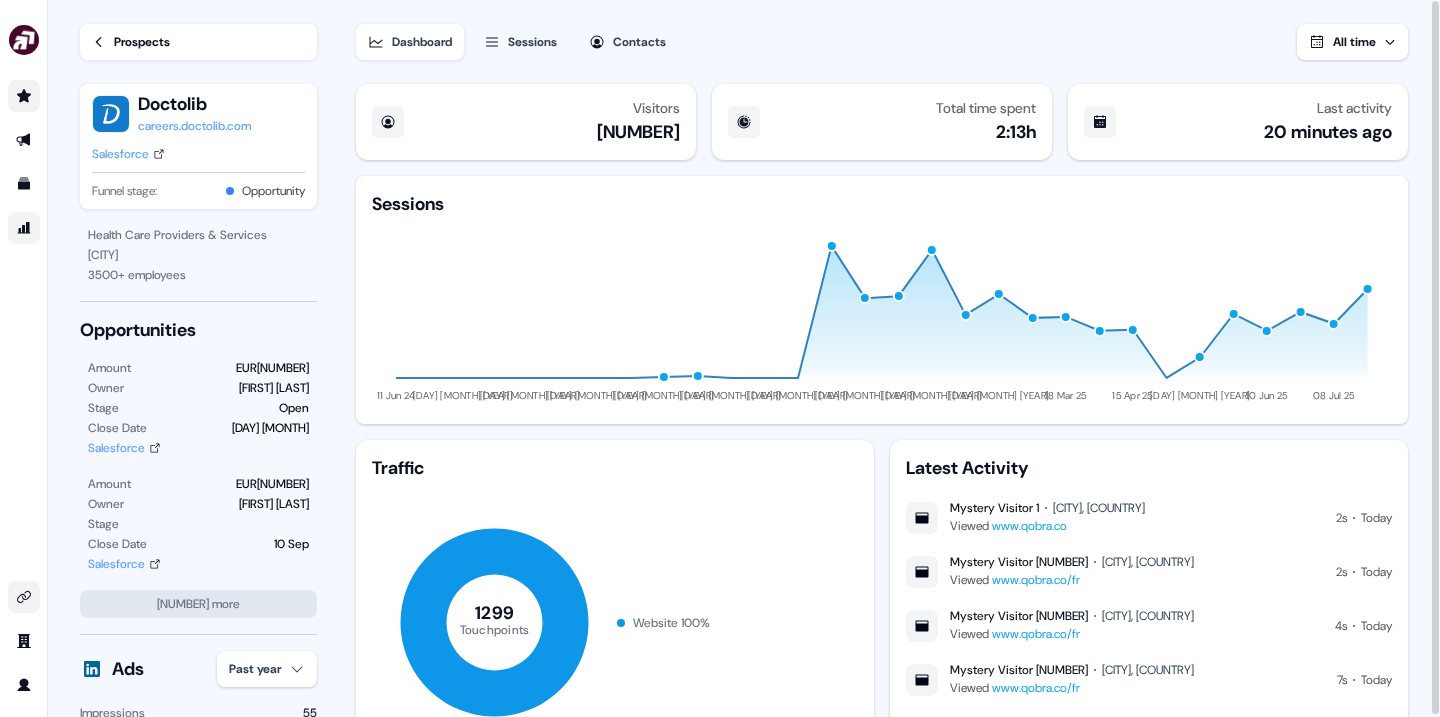 click on "Sessions" at bounding box center [532, 42] 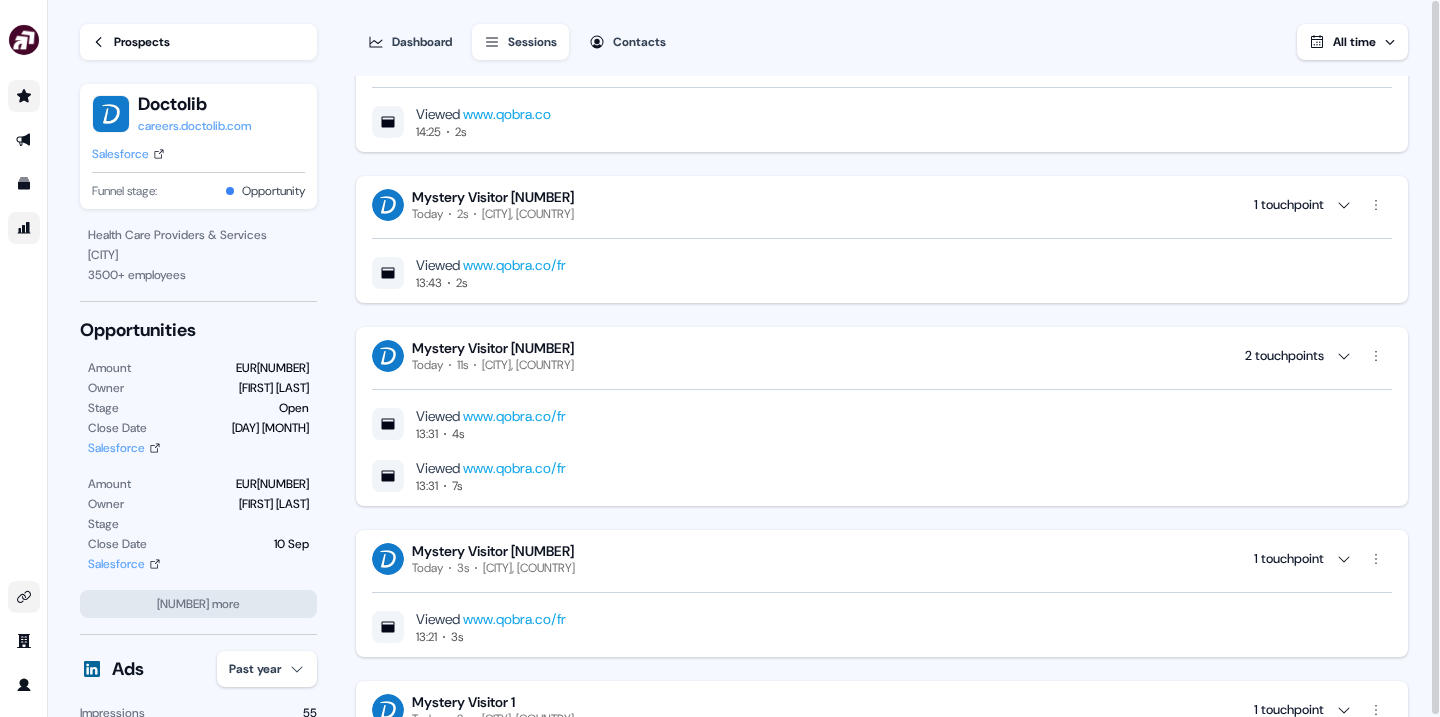 scroll, scrollTop: 0, scrollLeft: 0, axis: both 